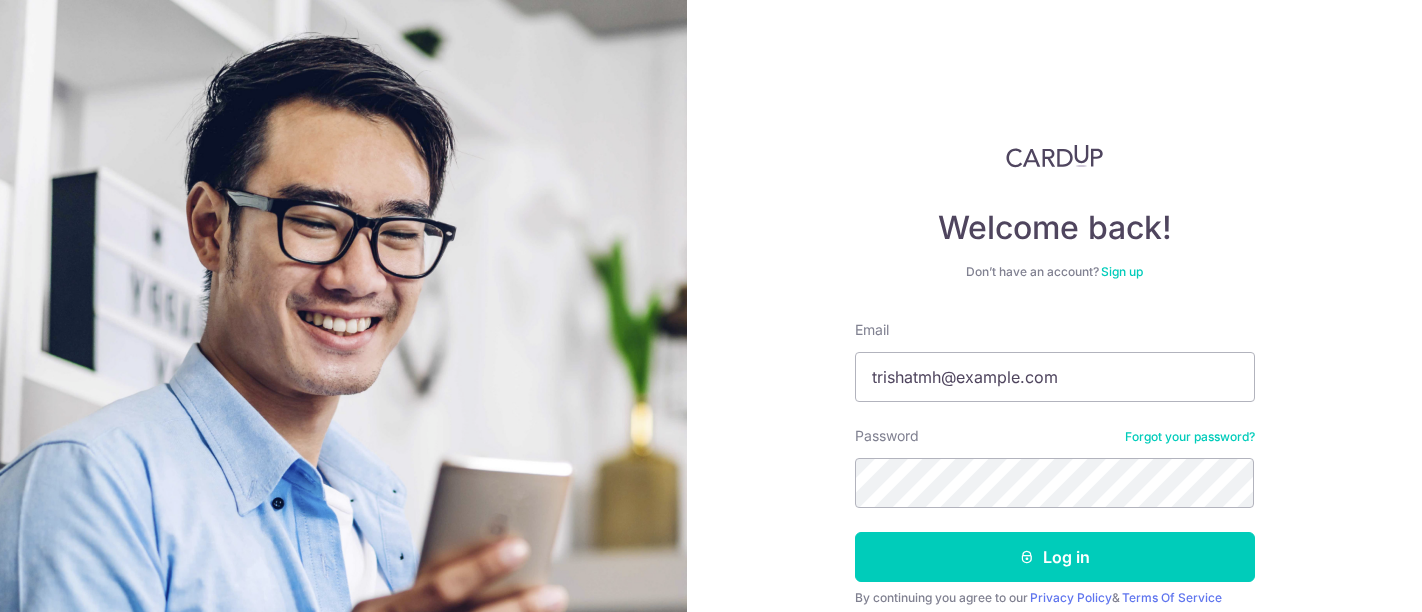 scroll, scrollTop: 0, scrollLeft: 0, axis: both 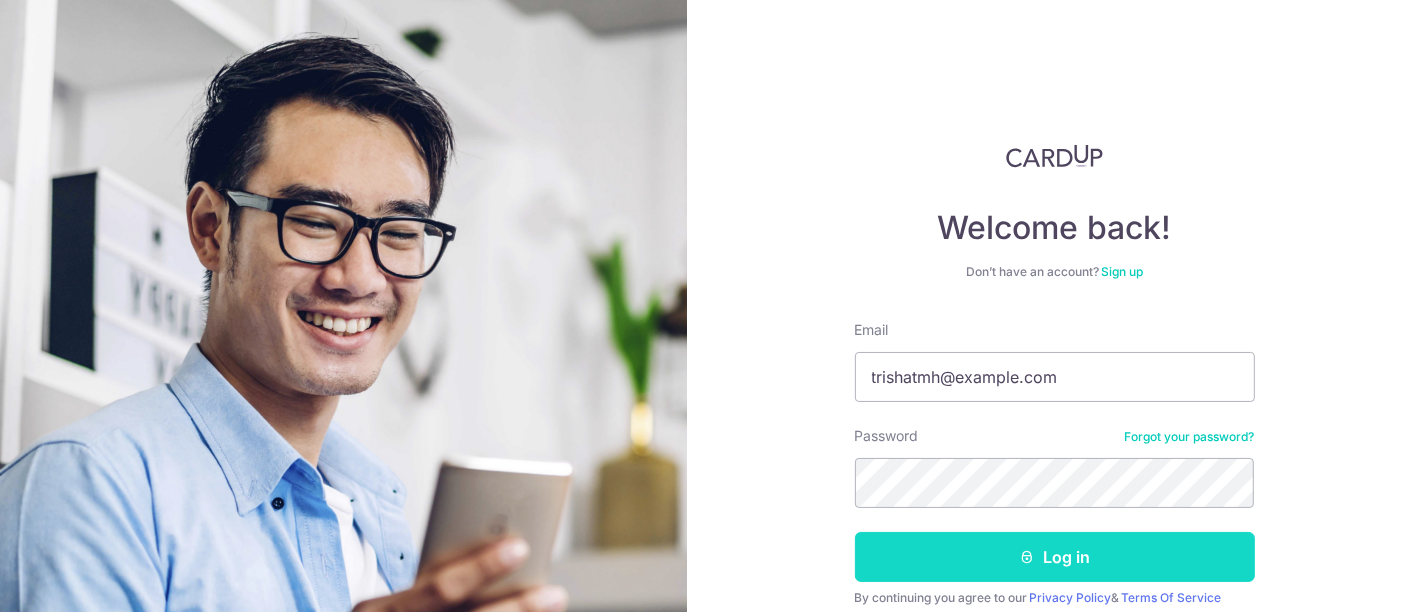 click on "Log in" at bounding box center [1055, 557] 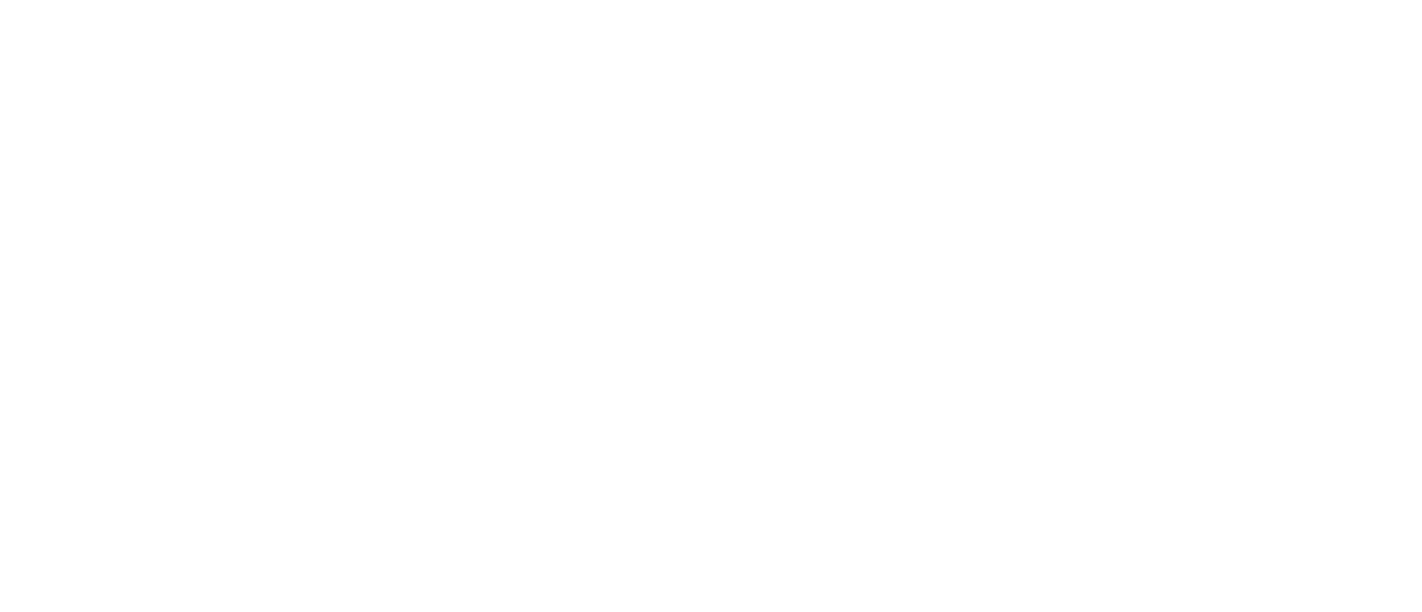 scroll, scrollTop: 0, scrollLeft: 0, axis: both 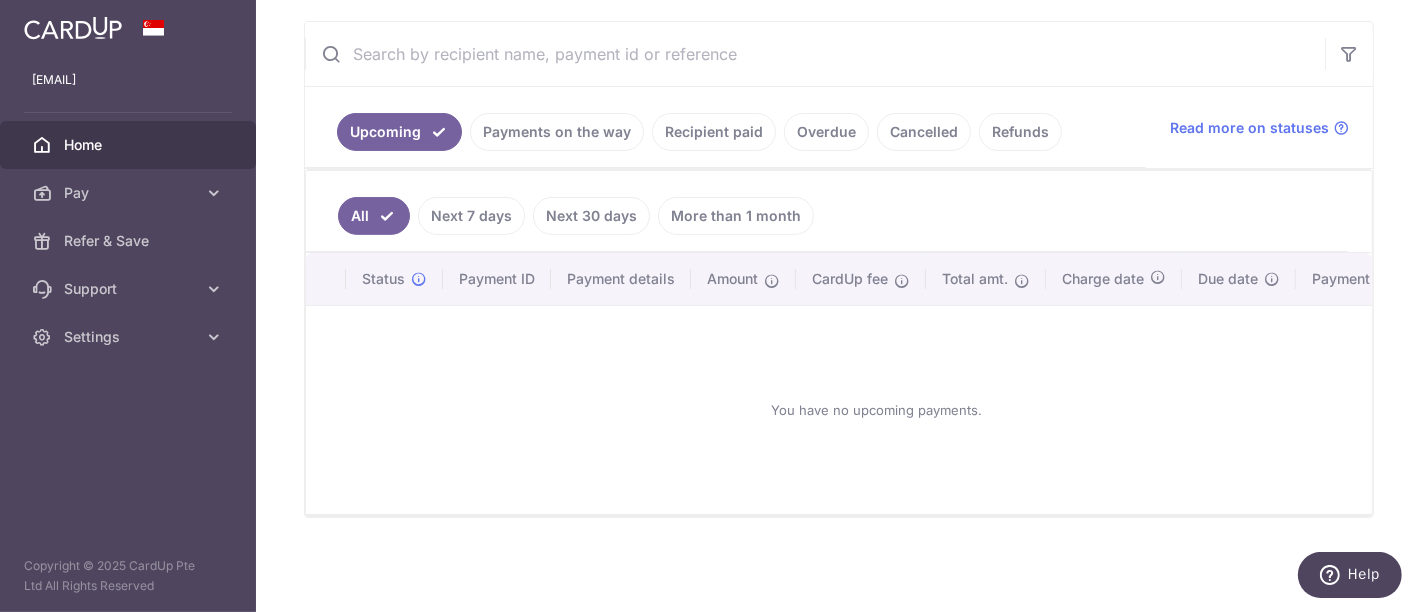 click on "You have no upcoming payments." at bounding box center [877, 410] 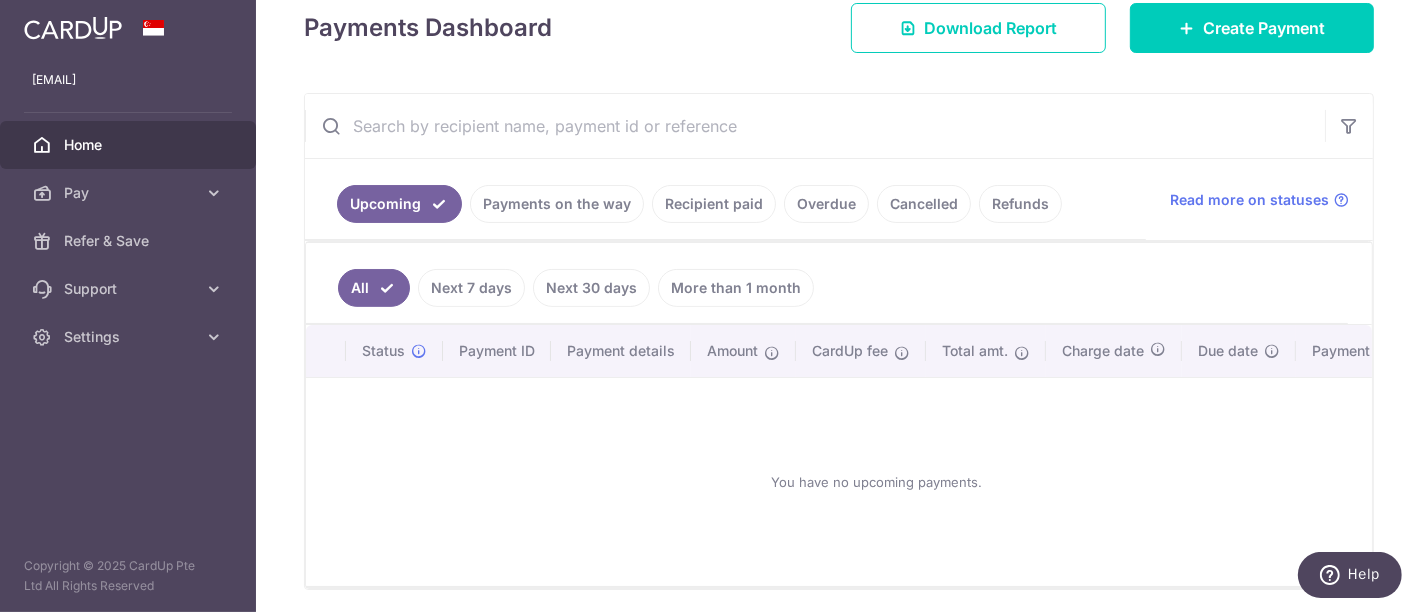 scroll, scrollTop: 259, scrollLeft: 0, axis: vertical 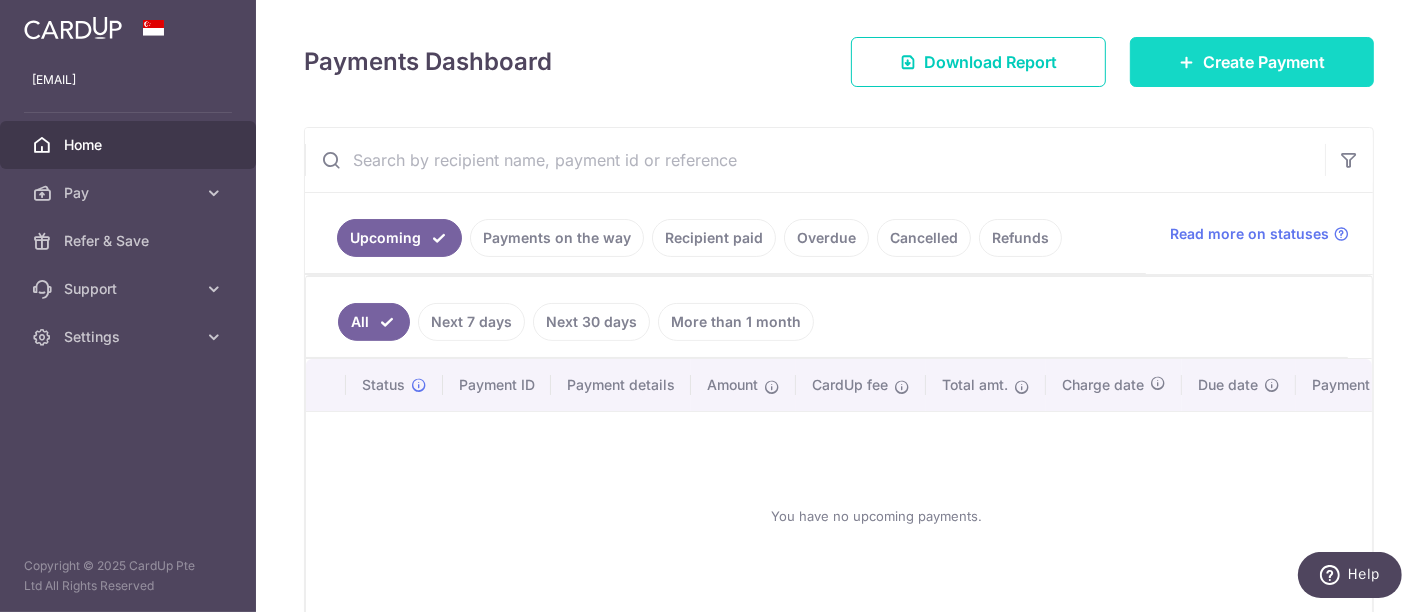 click on "Create Payment" at bounding box center [1264, 62] 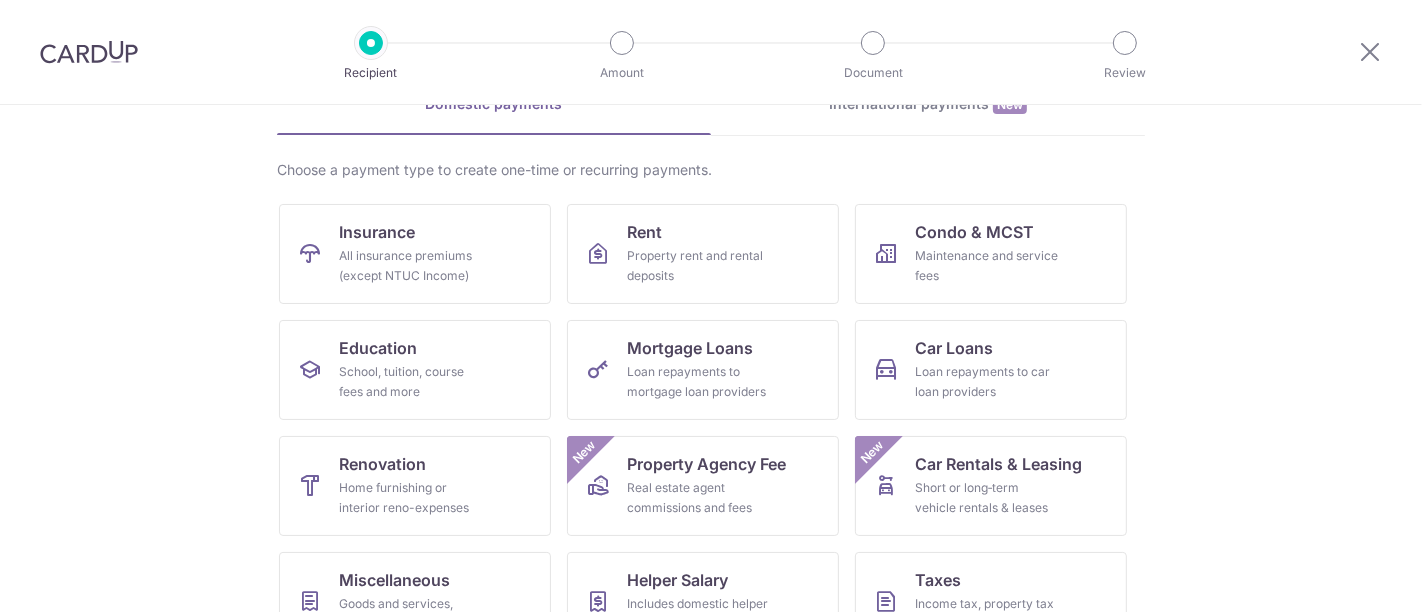 scroll, scrollTop: 222, scrollLeft: 0, axis: vertical 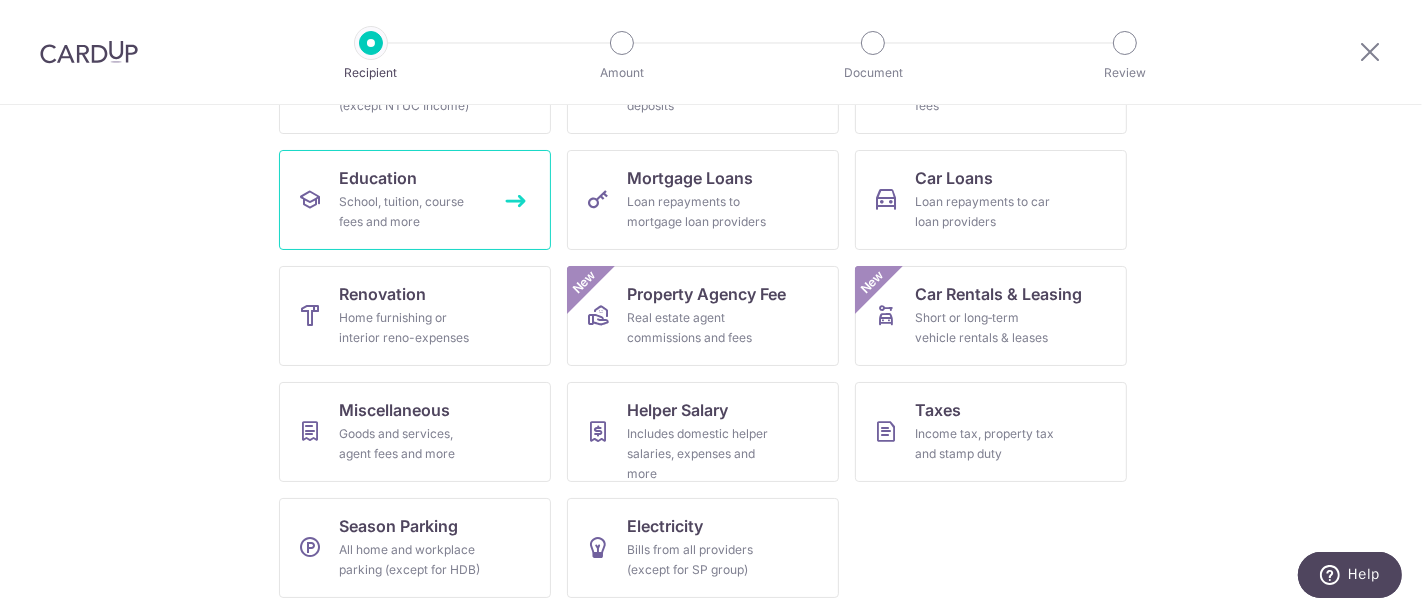 click on "Education" at bounding box center [378, 178] 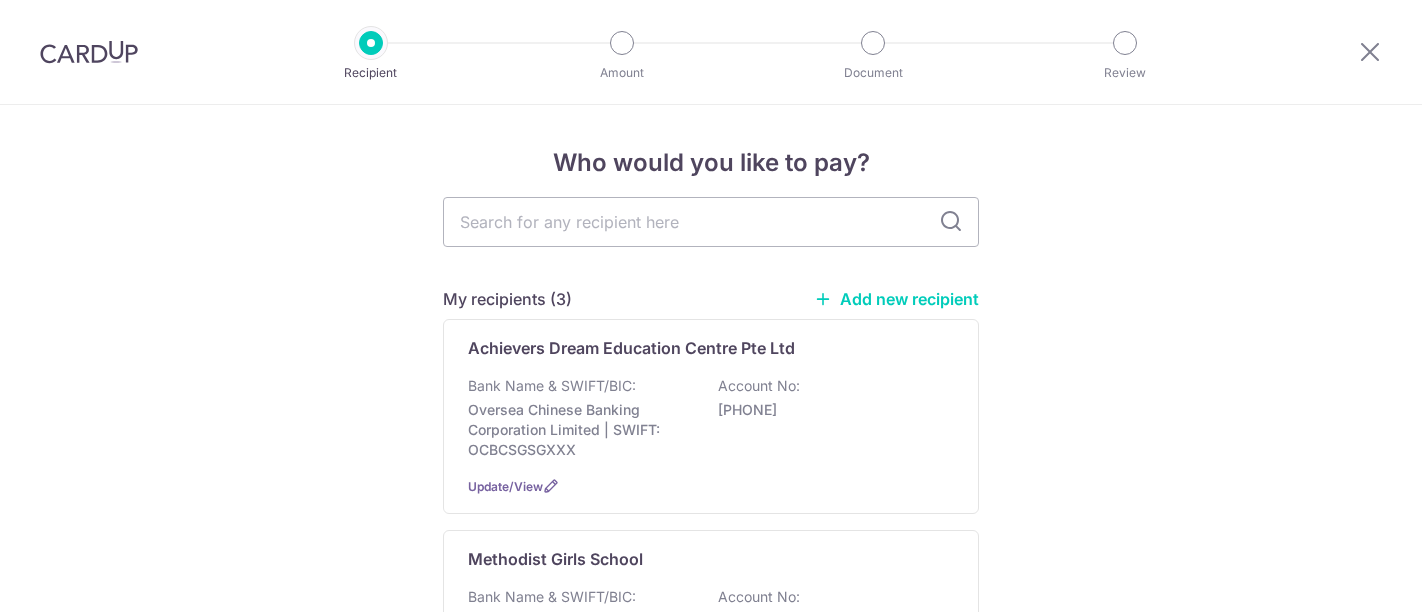 scroll, scrollTop: 0, scrollLeft: 0, axis: both 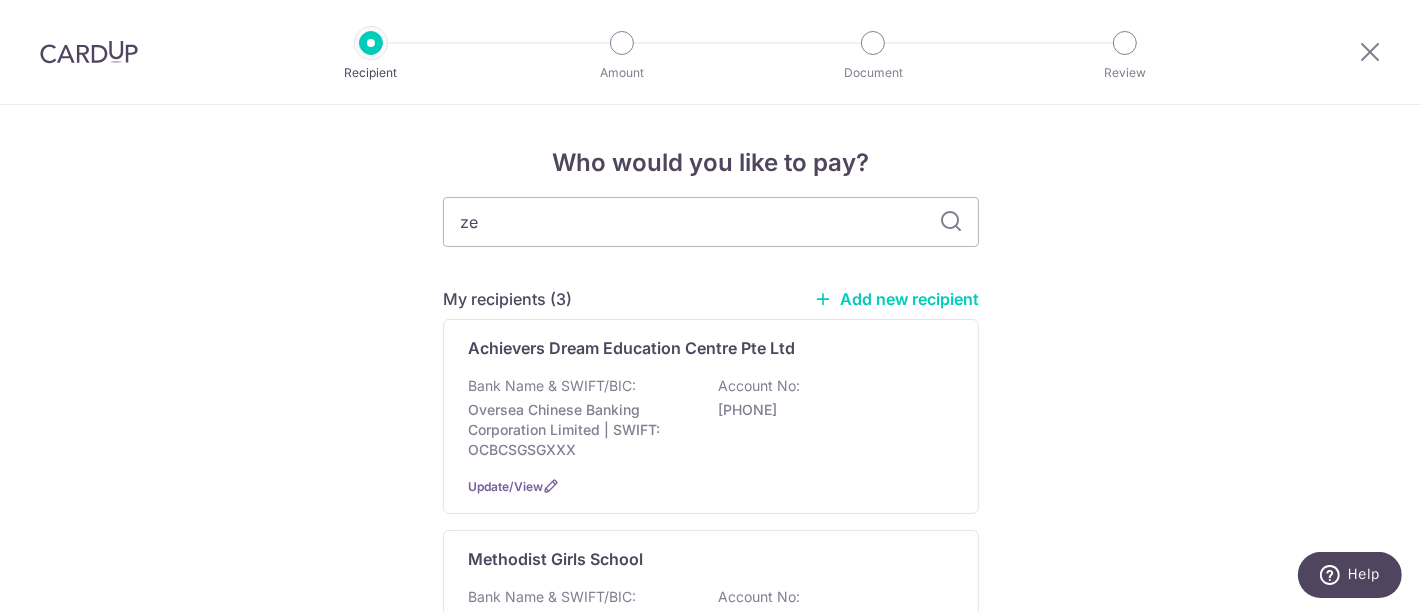 type on "zen" 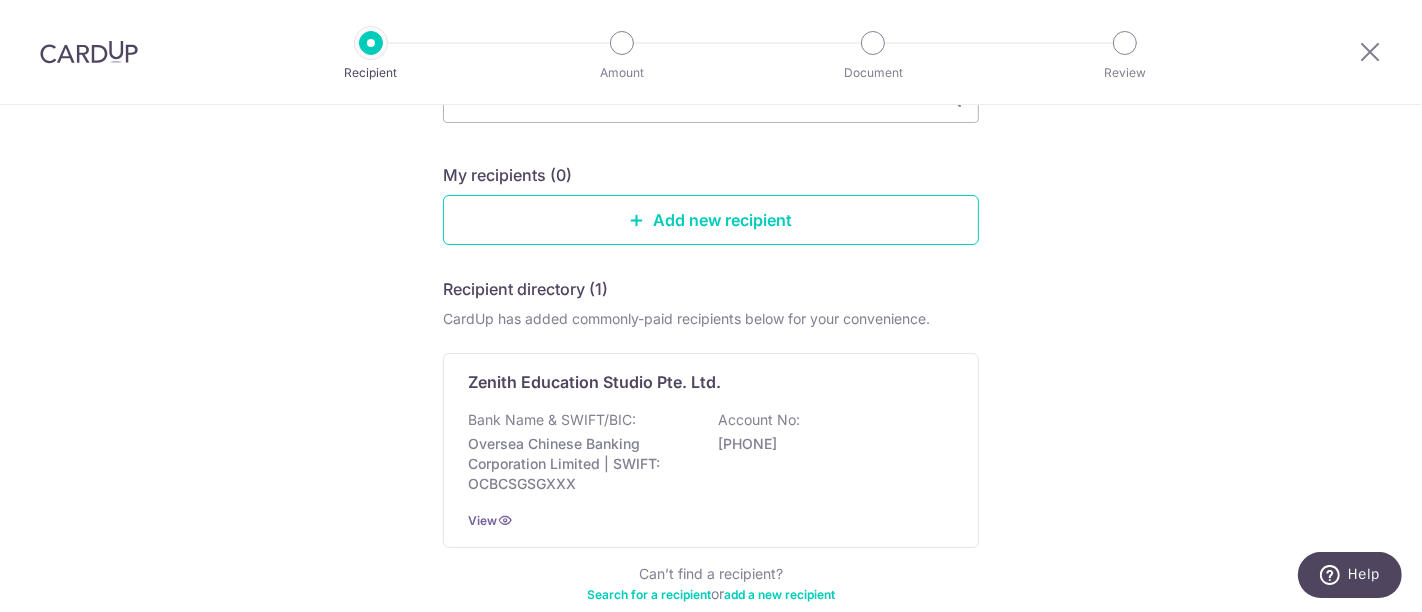 scroll, scrollTop: 222, scrollLeft: 0, axis: vertical 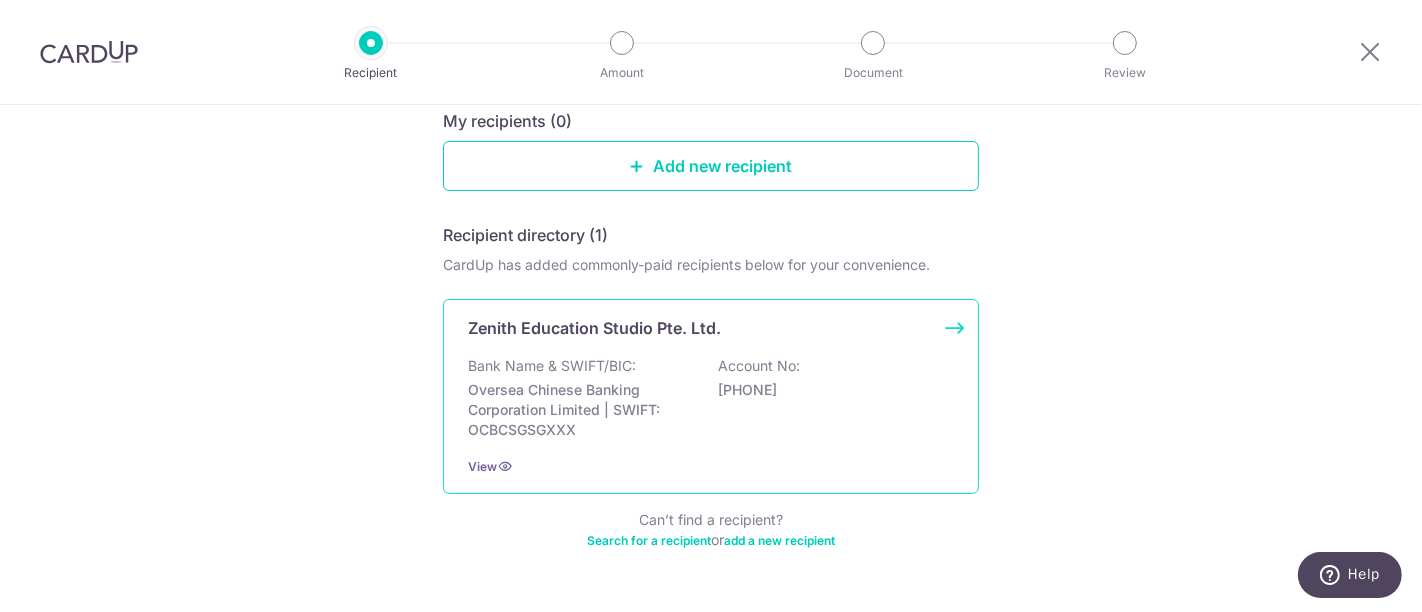 click on "Zenith Education Studio Pte. Ltd." at bounding box center (594, 328) 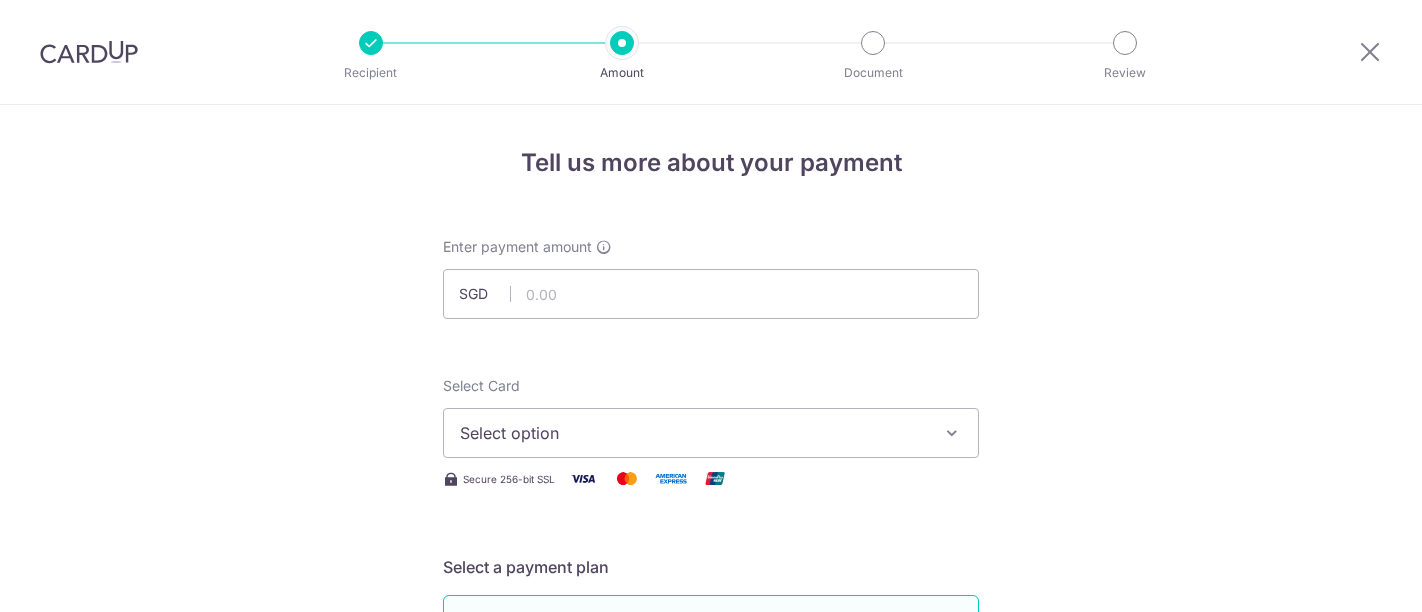 scroll, scrollTop: 0, scrollLeft: 0, axis: both 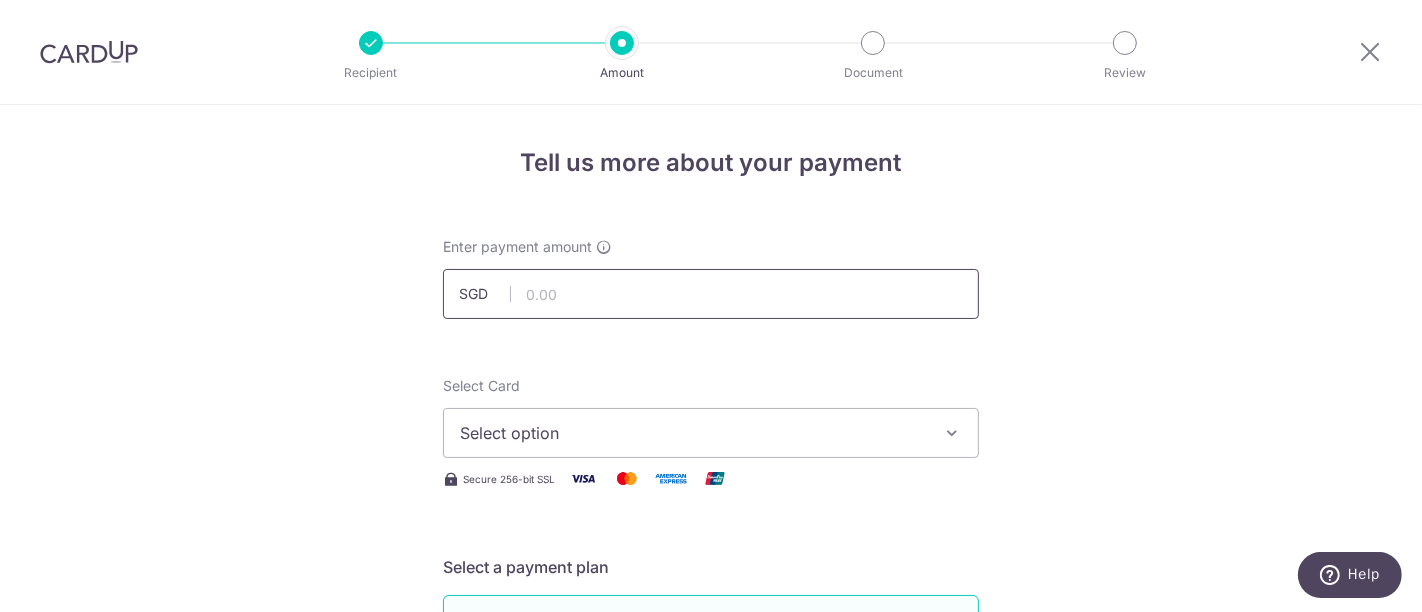 click at bounding box center [711, 294] 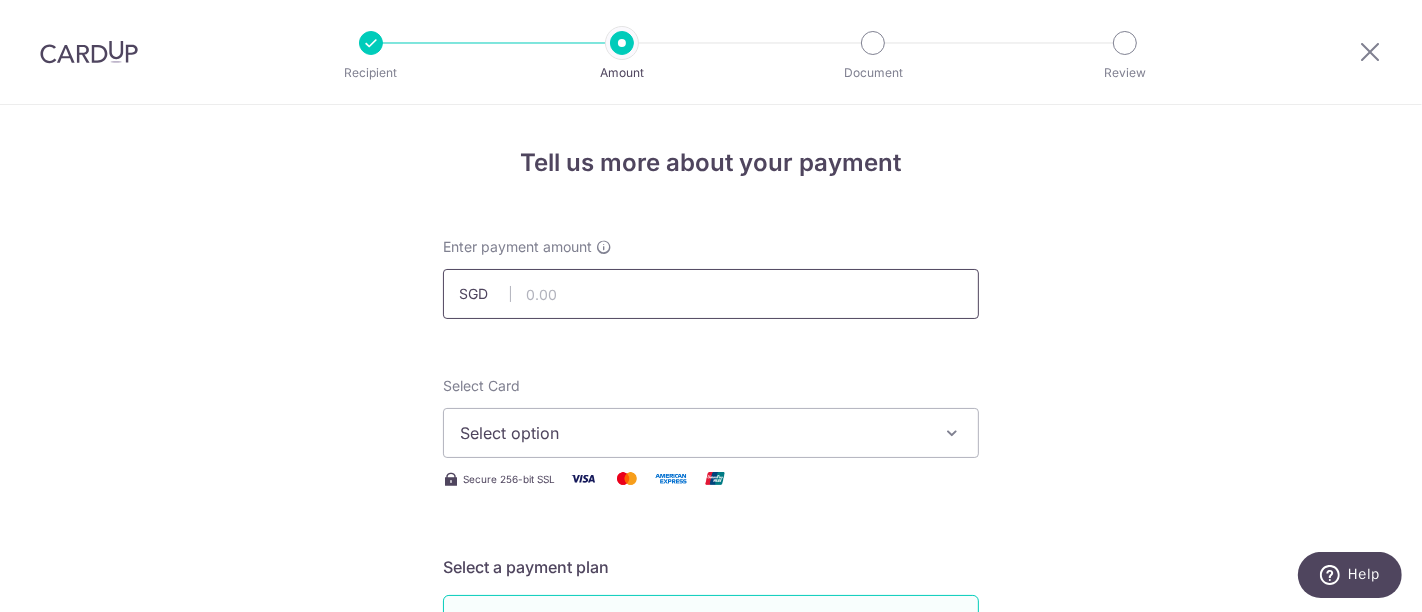 type on "517.75" 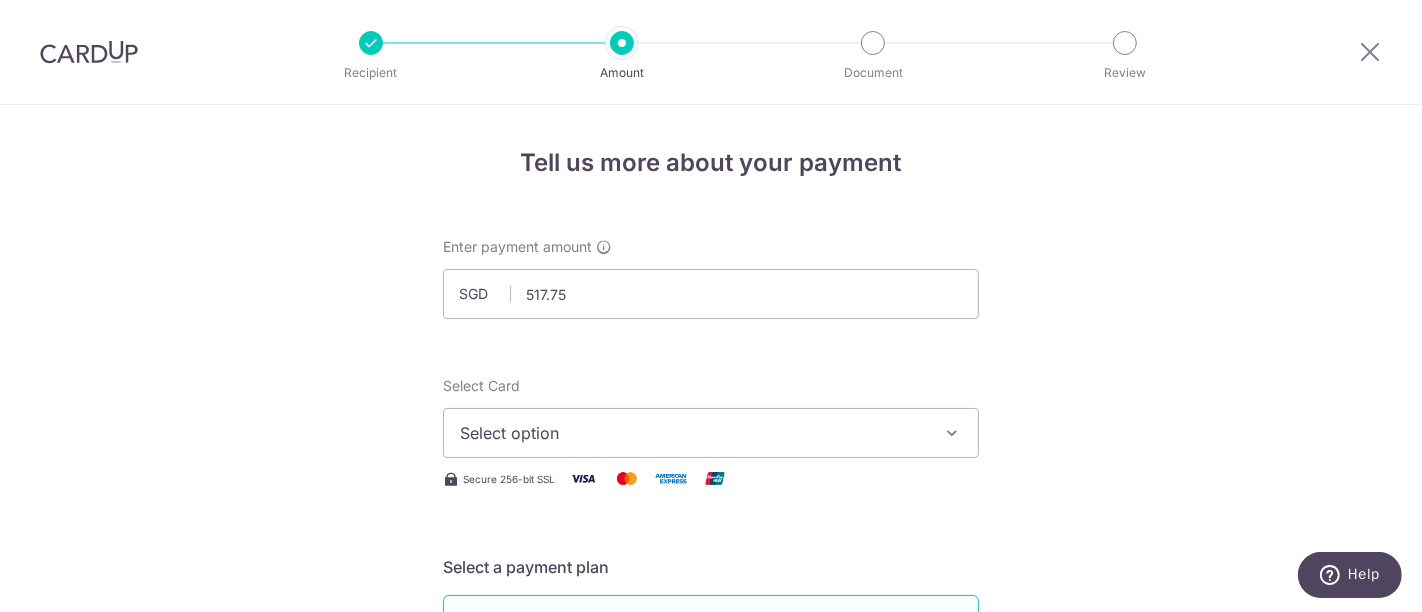 click on "Select option" at bounding box center (693, 433) 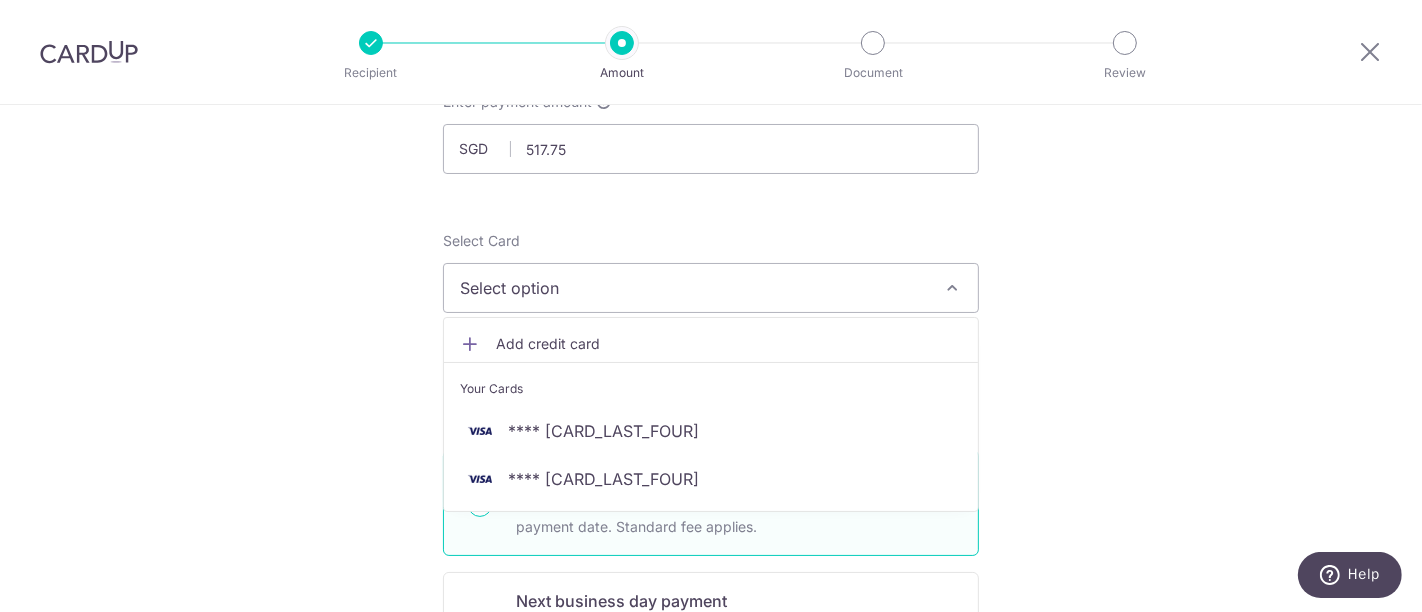 scroll, scrollTop: 222, scrollLeft: 0, axis: vertical 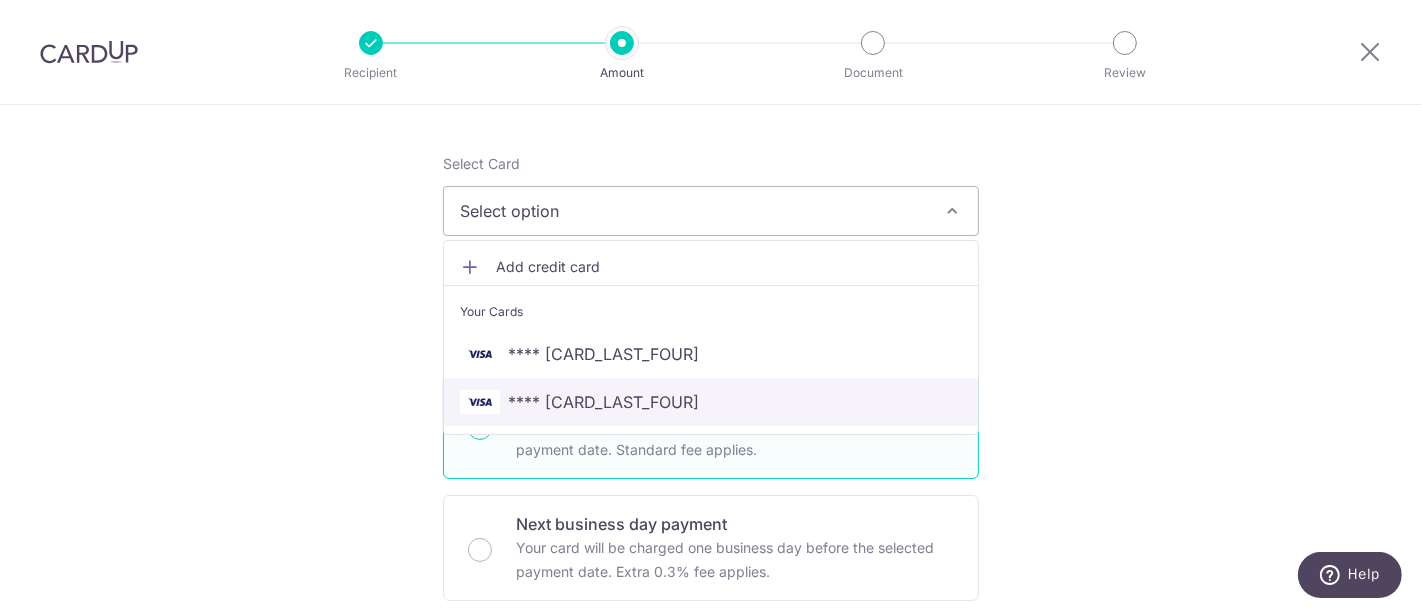 click on "**** [CARD_LAST_4]" at bounding box center (603, 402) 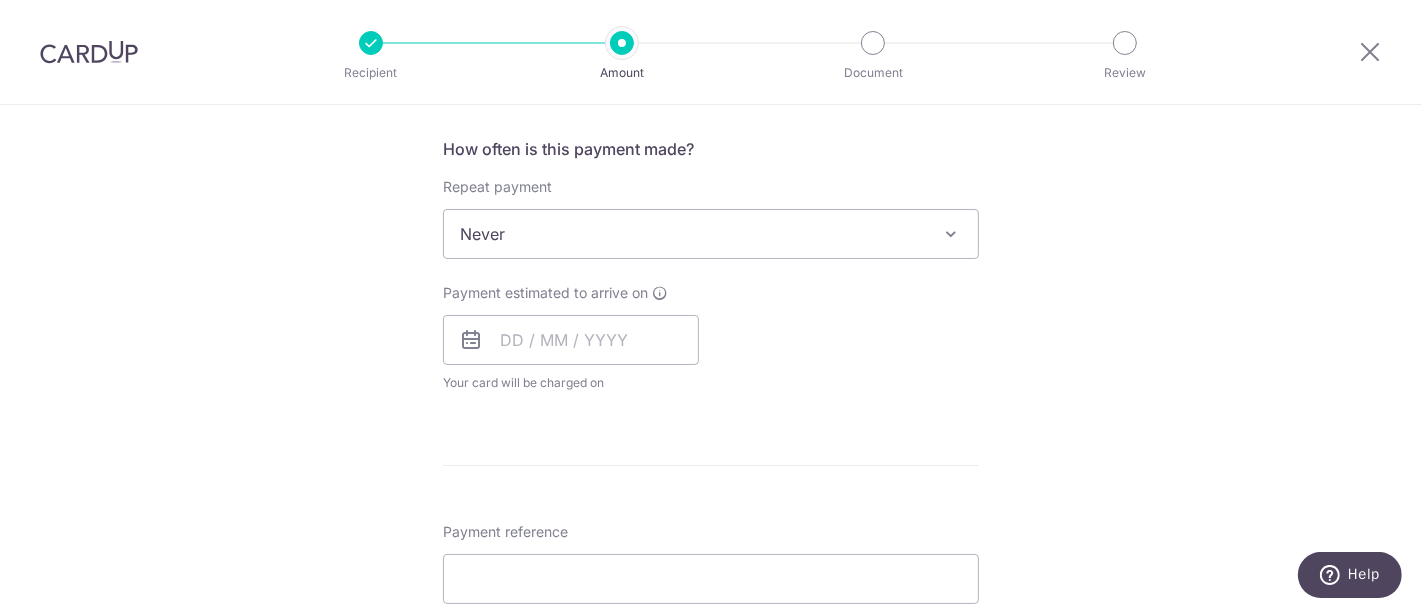 scroll, scrollTop: 777, scrollLeft: 0, axis: vertical 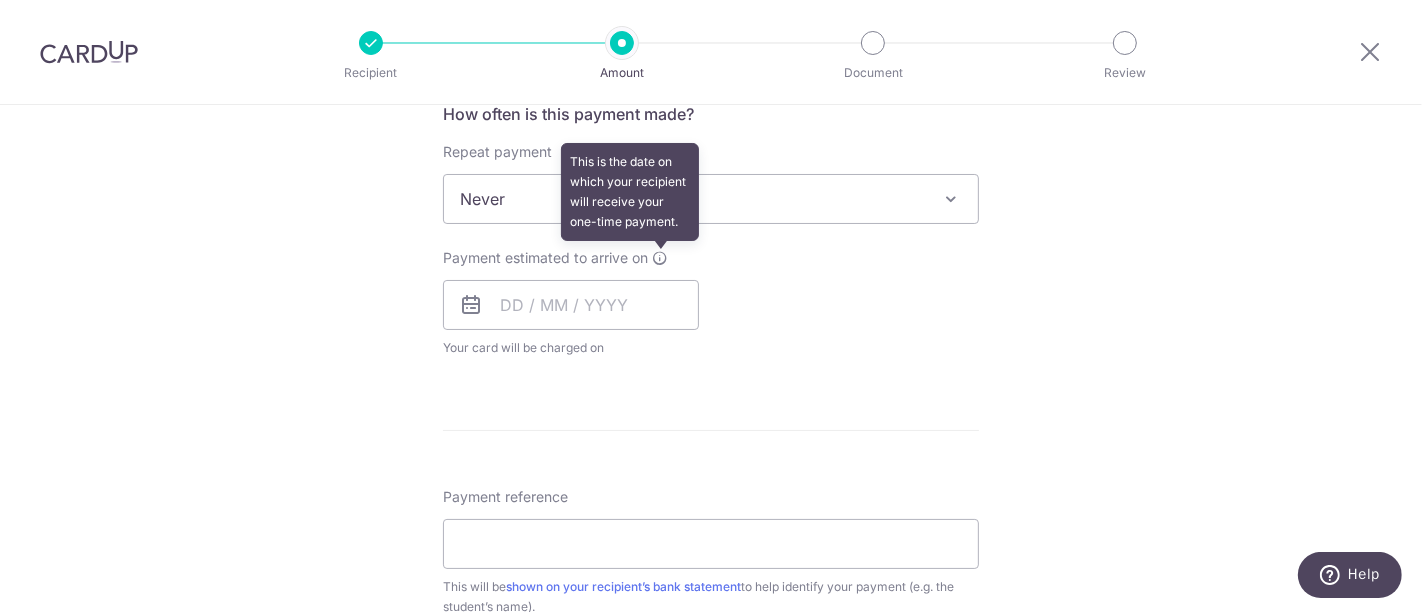 click at bounding box center [660, 258] 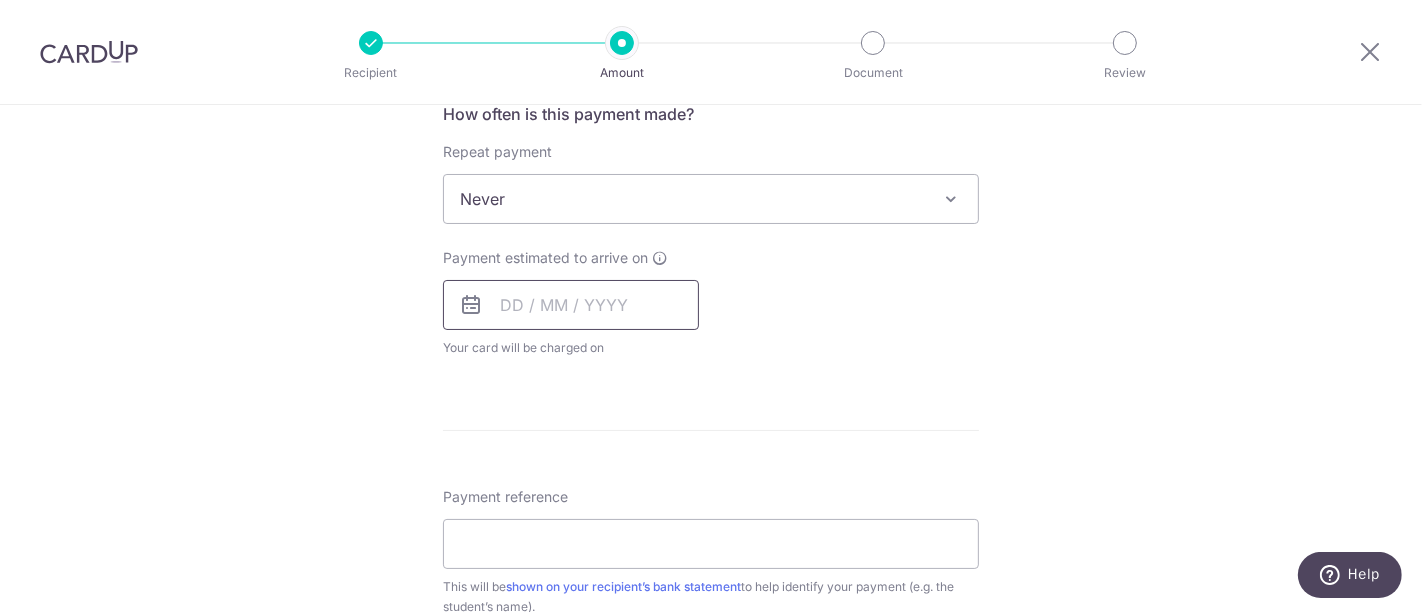 click at bounding box center (571, 305) 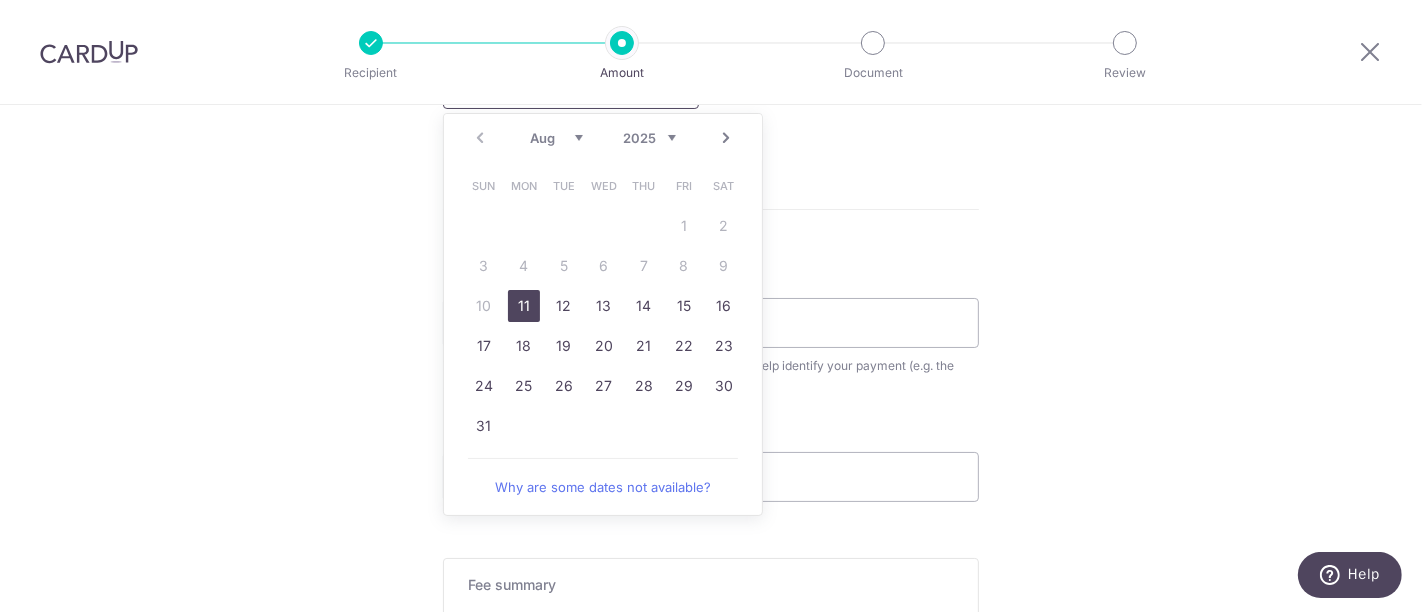 scroll, scrollTop: 1000, scrollLeft: 0, axis: vertical 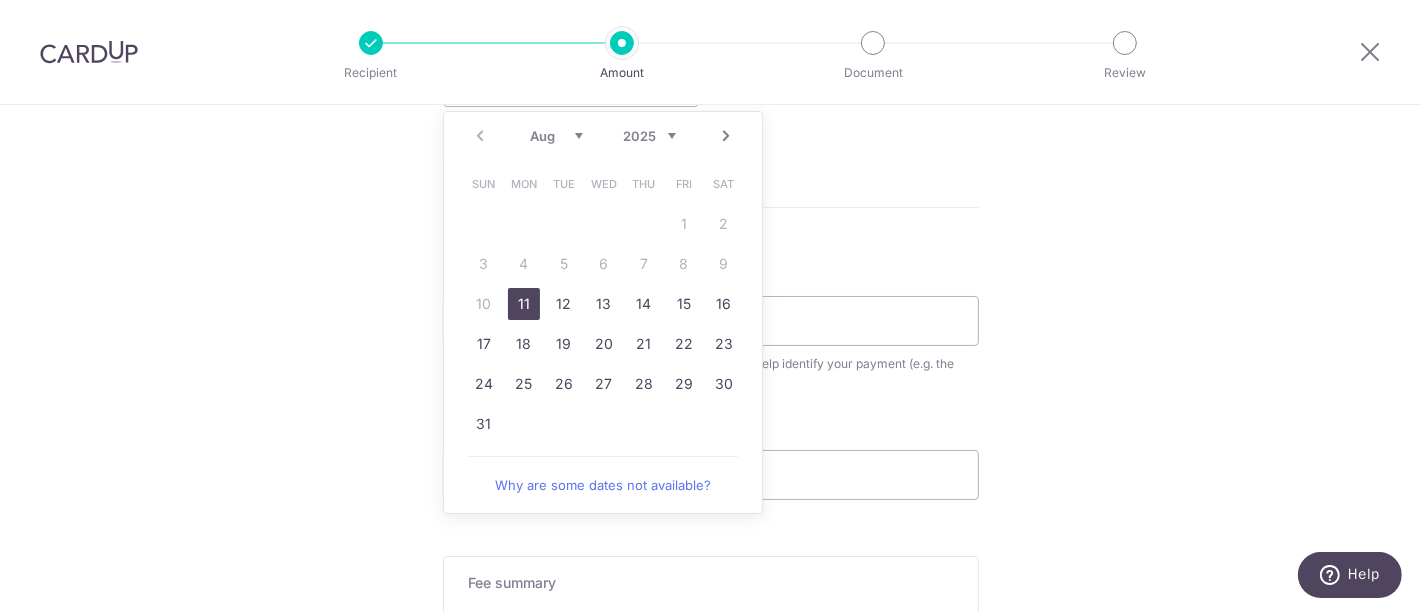 click on "11" at bounding box center (524, 304) 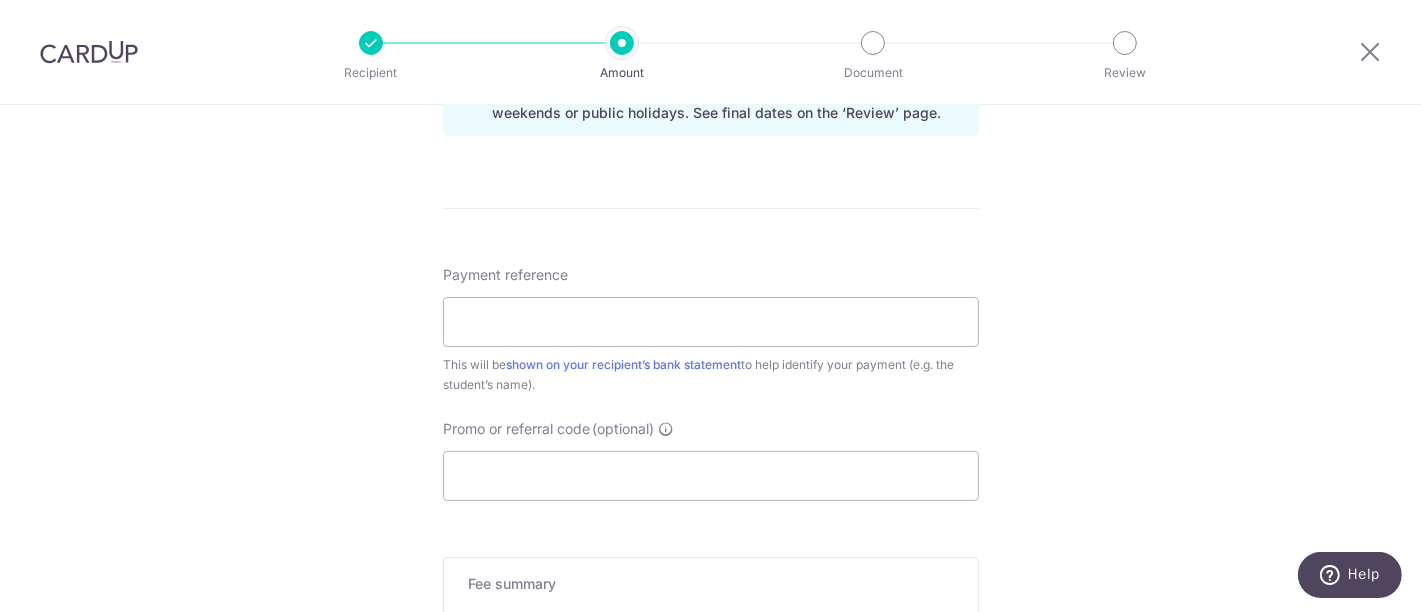 scroll, scrollTop: 1111, scrollLeft: 0, axis: vertical 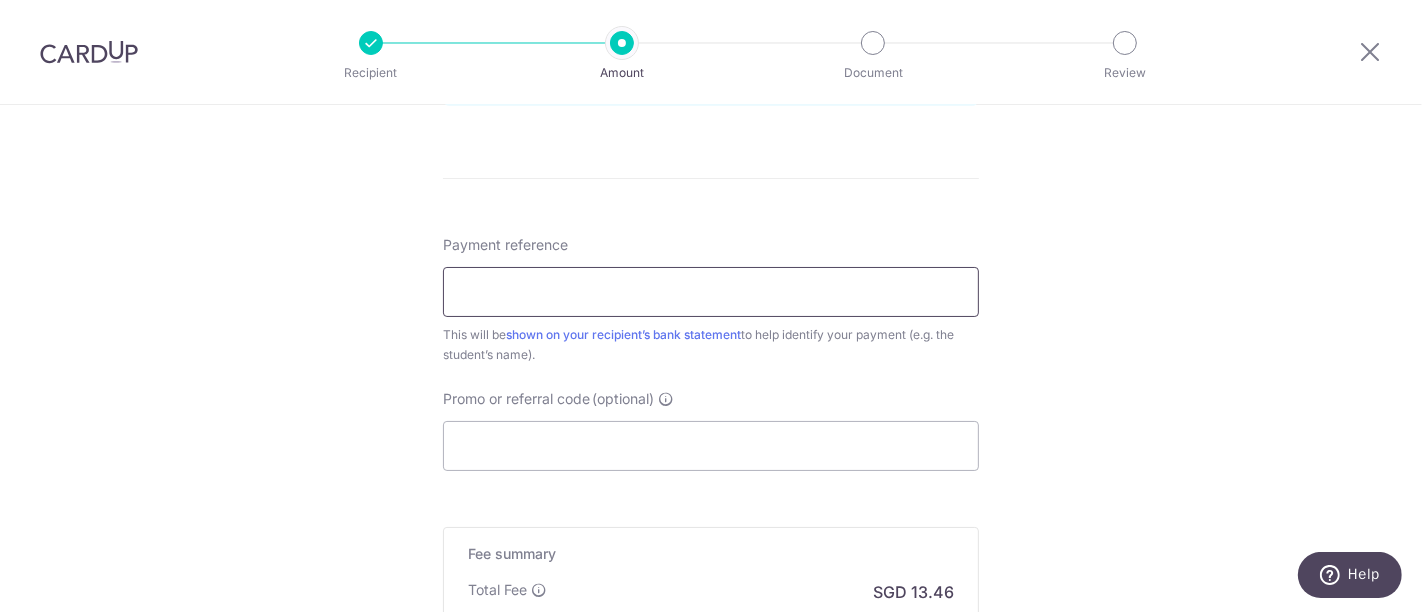 click on "Payment reference" at bounding box center [711, 292] 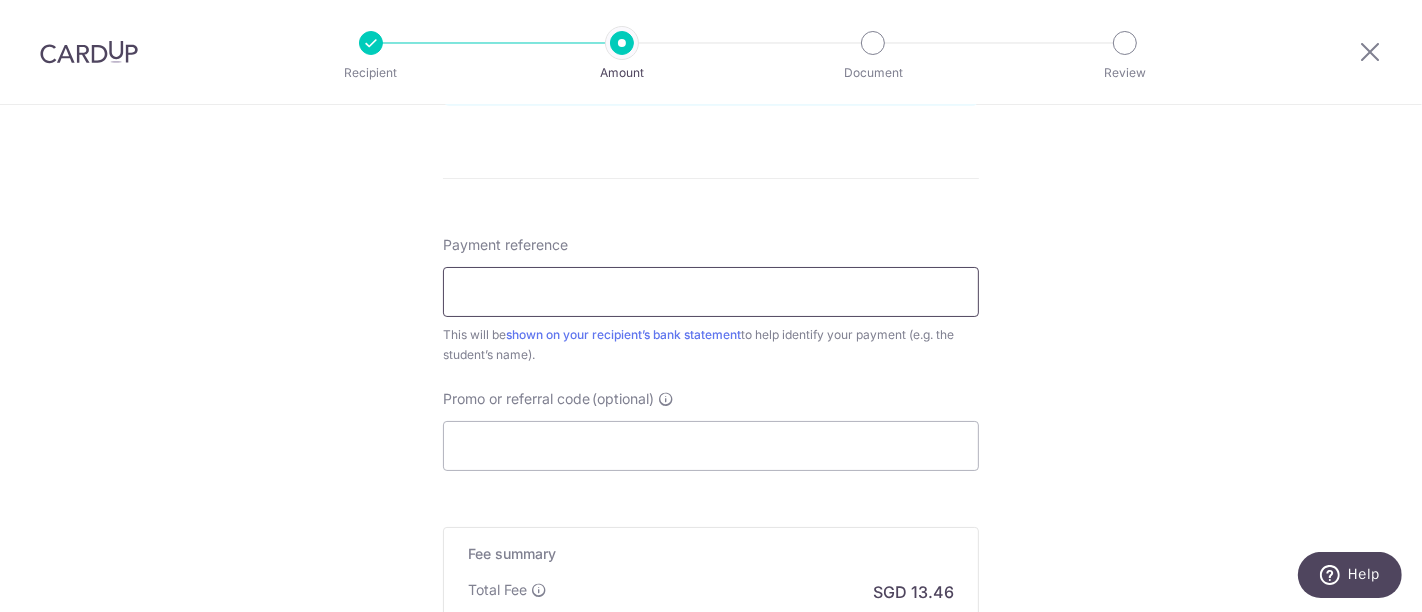 type on "ASHLEY LIM ZI XUAN 81899936" 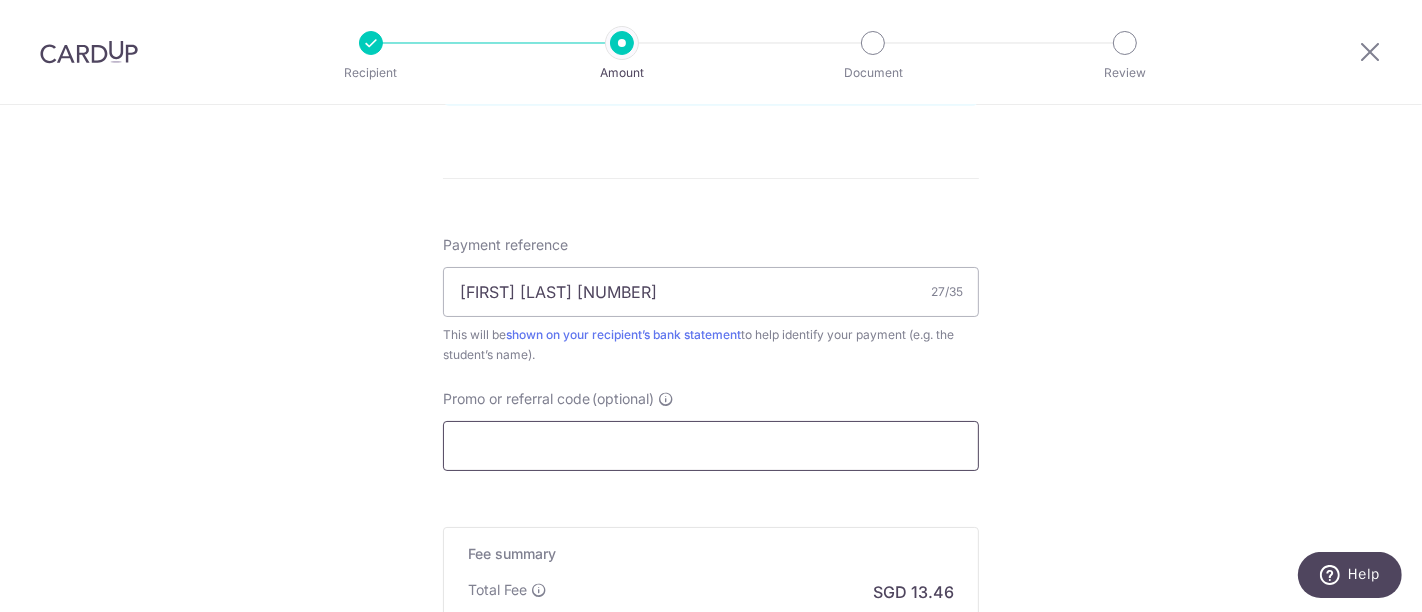 click on "Promo or referral code
(optional)" at bounding box center [711, 446] 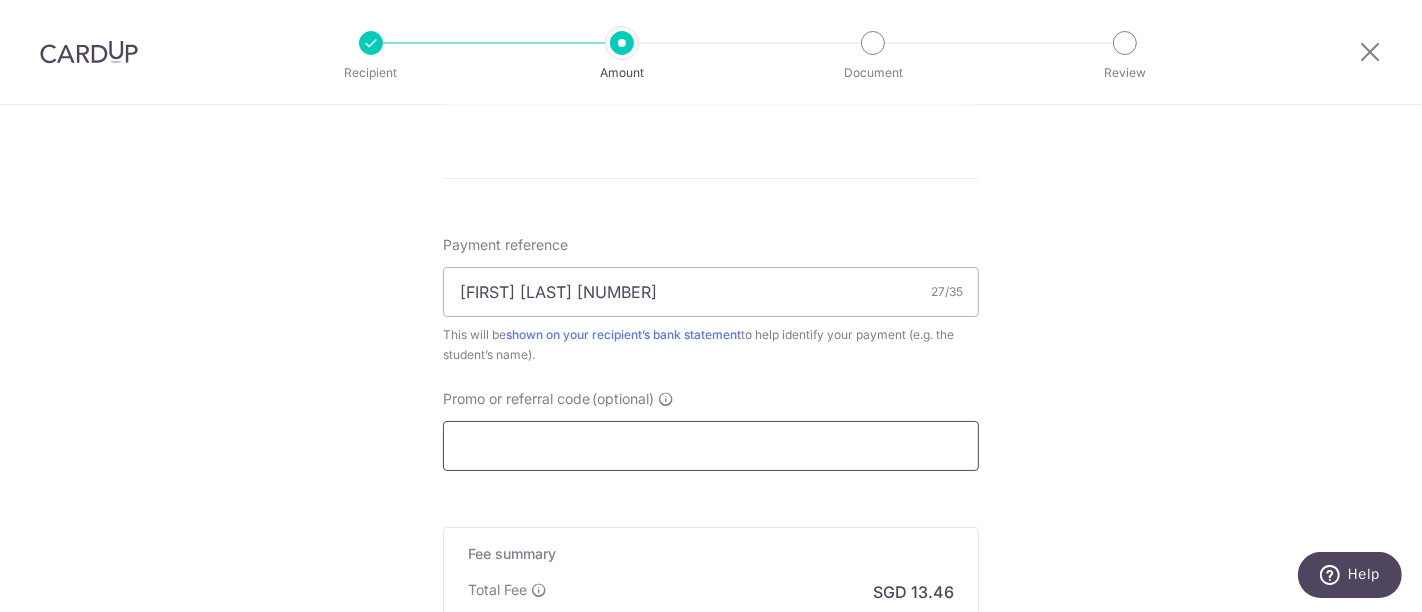 click on "Promo or referral code
(optional)" at bounding box center (711, 446) 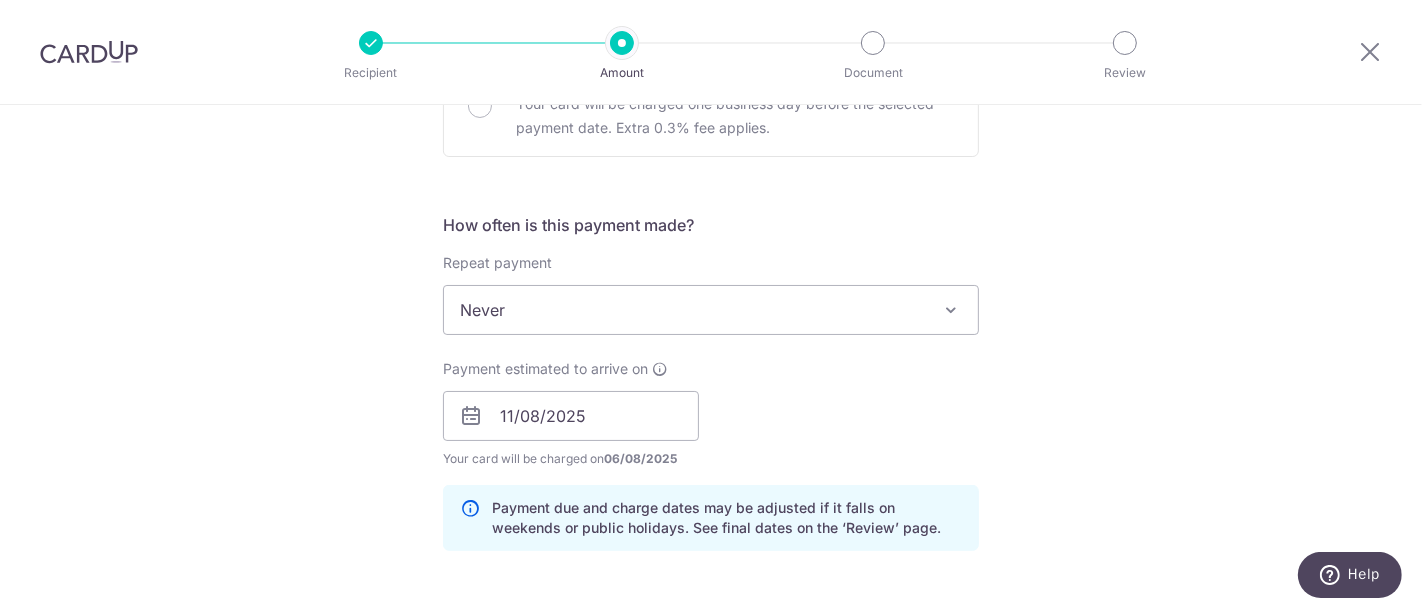 scroll, scrollTop: 555, scrollLeft: 0, axis: vertical 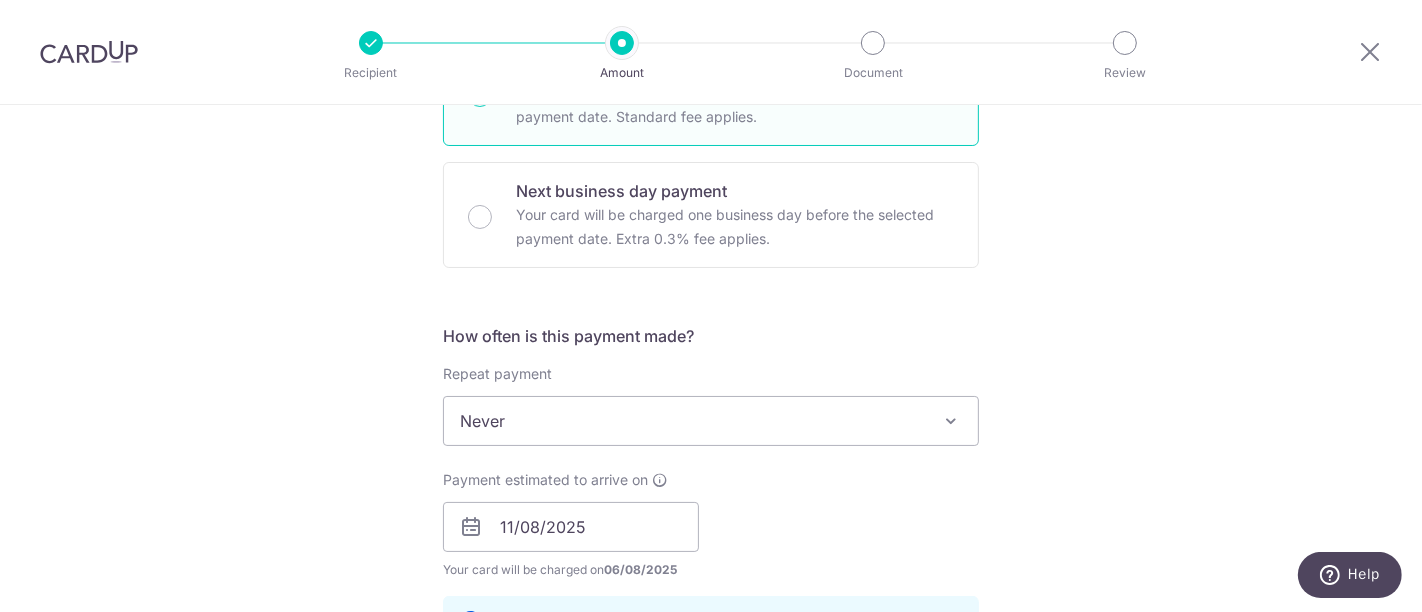 type on "3HOME25R" 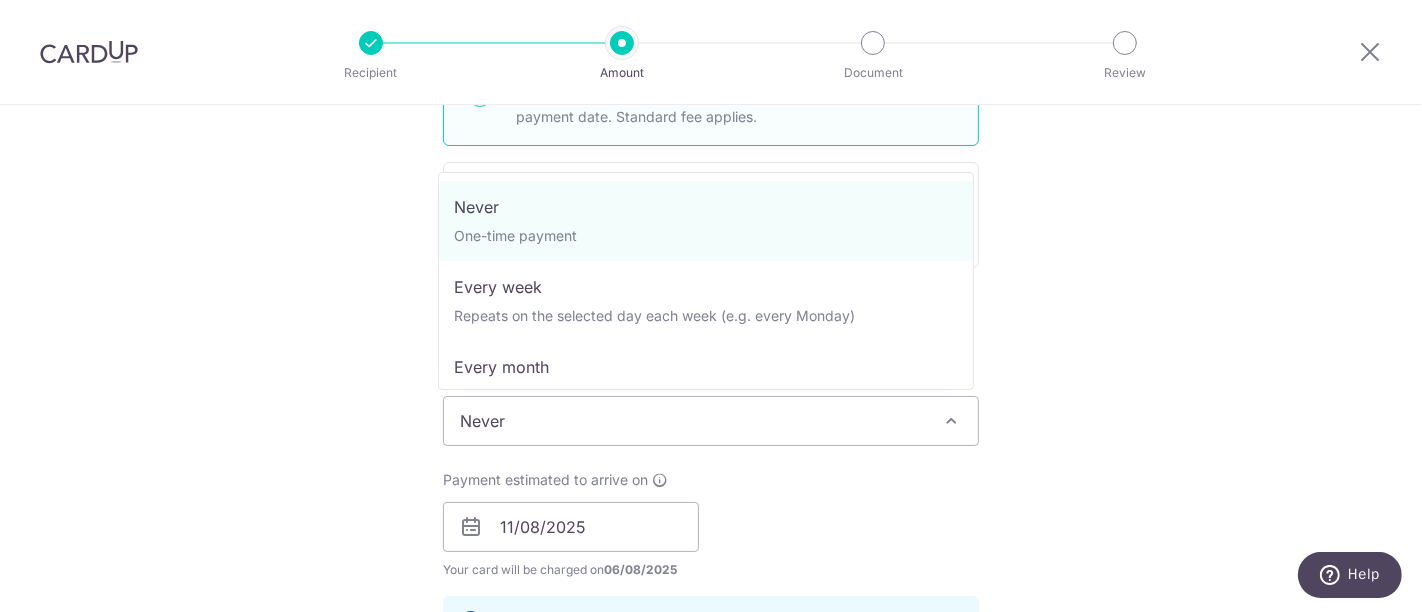 click on "Never" at bounding box center (711, 421) 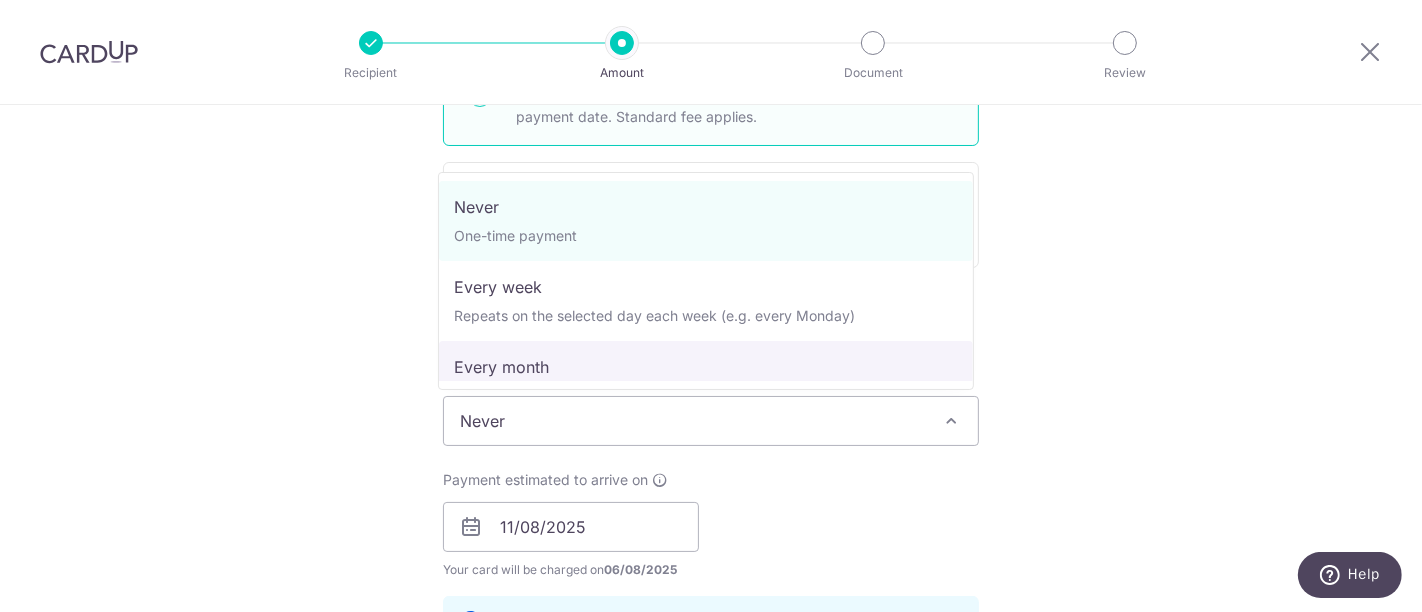 select on "3" 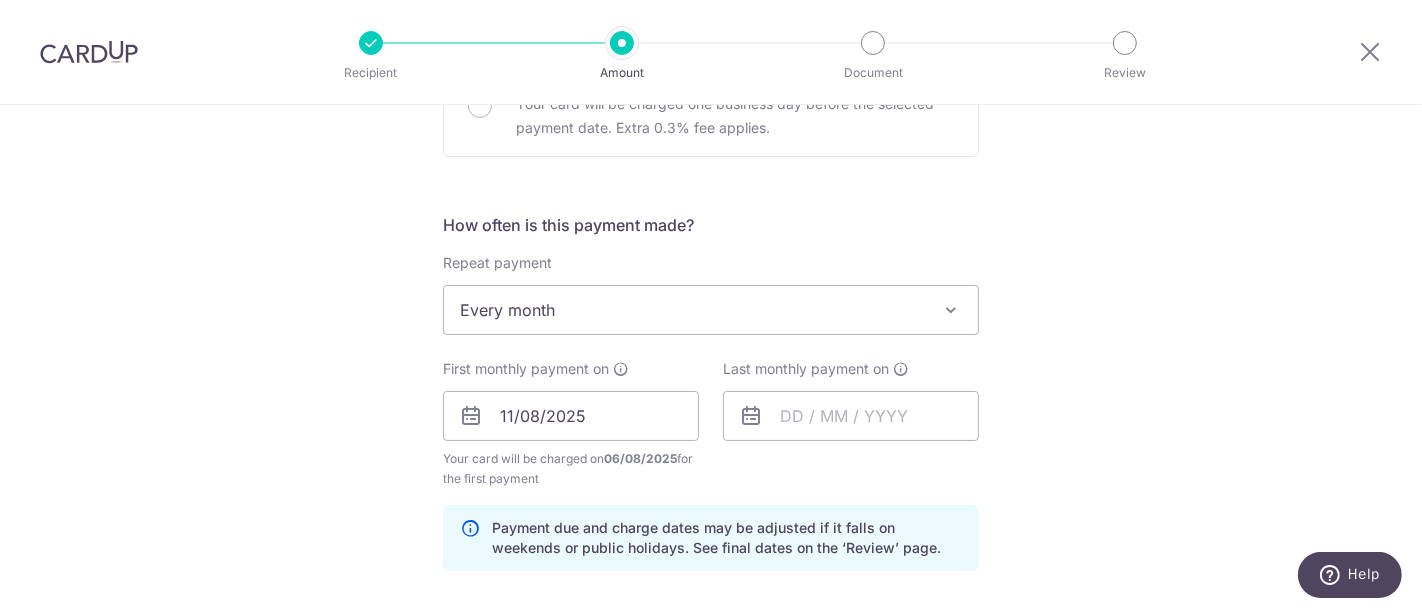 scroll, scrollTop: 777, scrollLeft: 0, axis: vertical 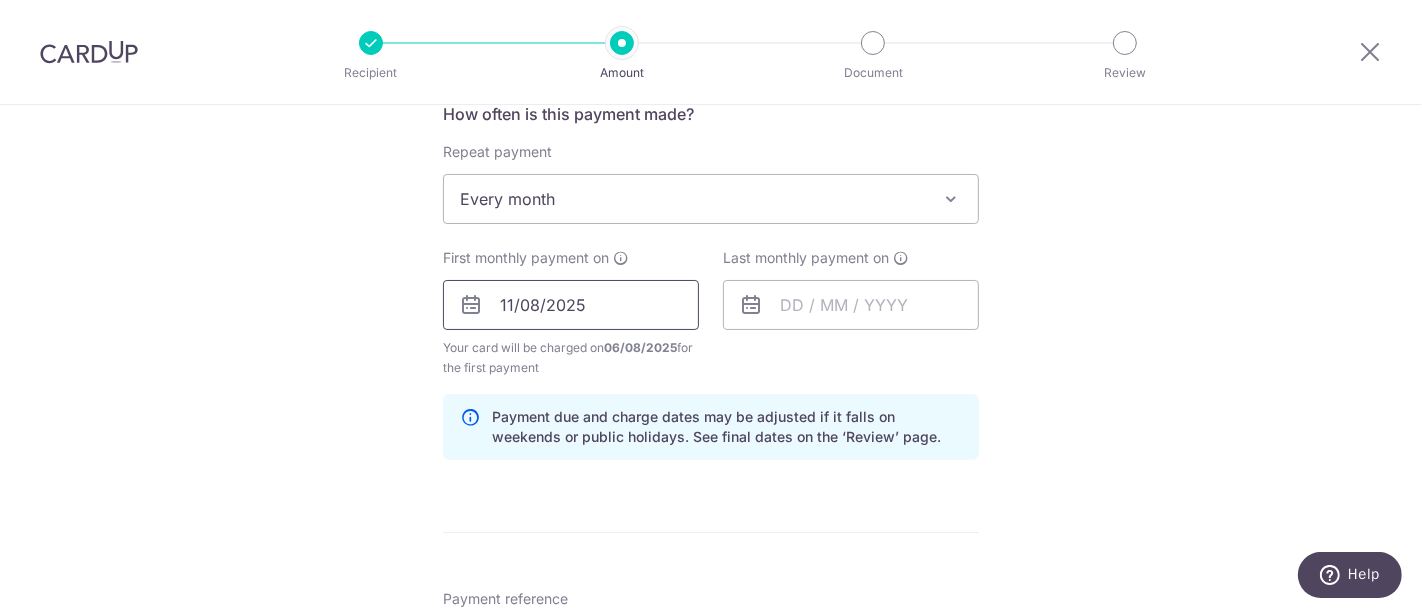 click on "11/08/2025" at bounding box center (571, 305) 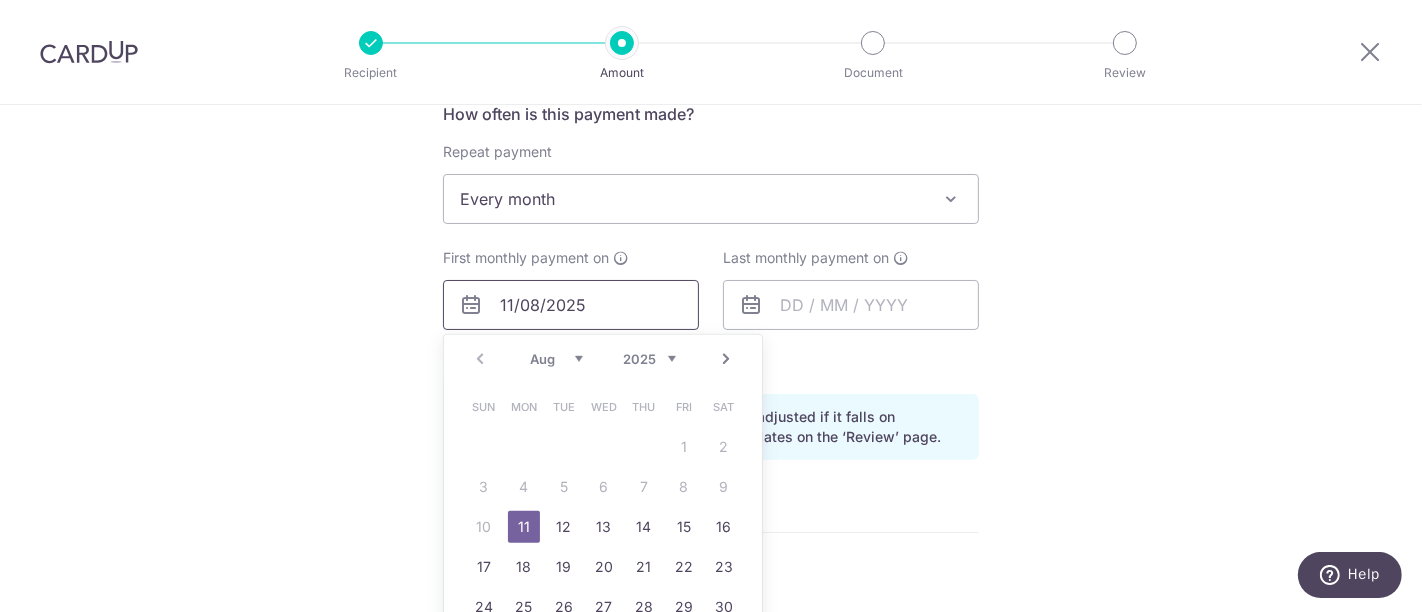 scroll, scrollTop: 888, scrollLeft: 0, axis: vertical 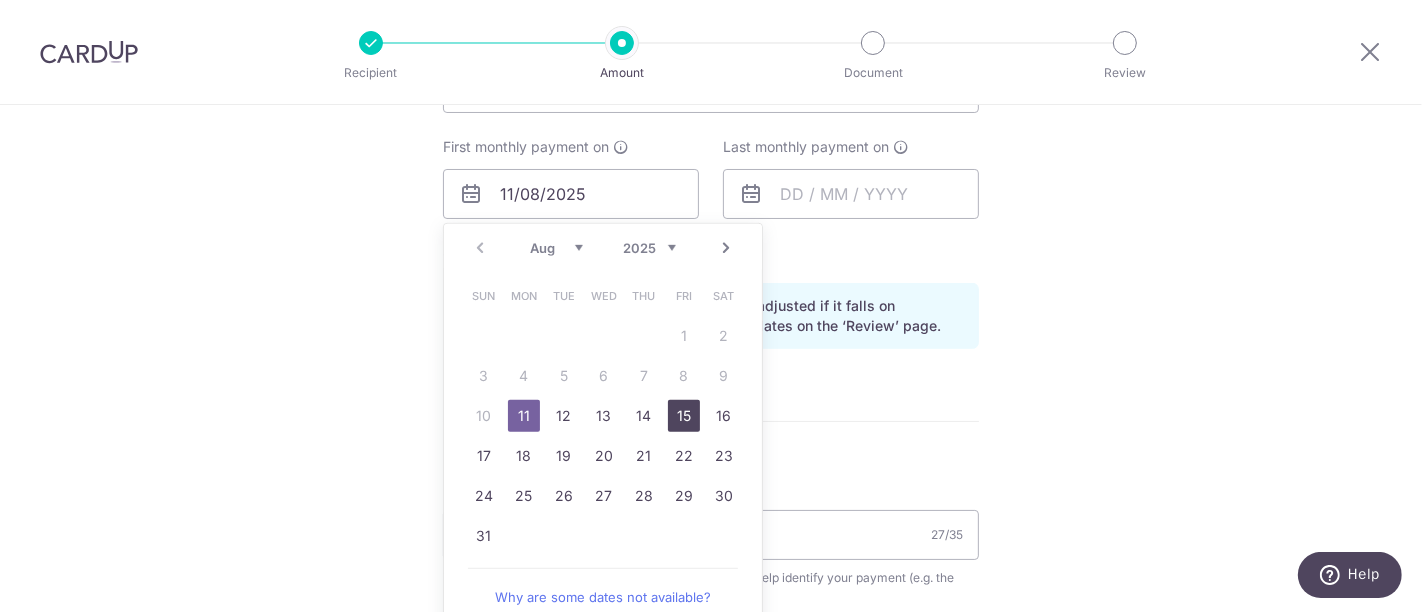 click on "15" at bounding box center (684, 416) 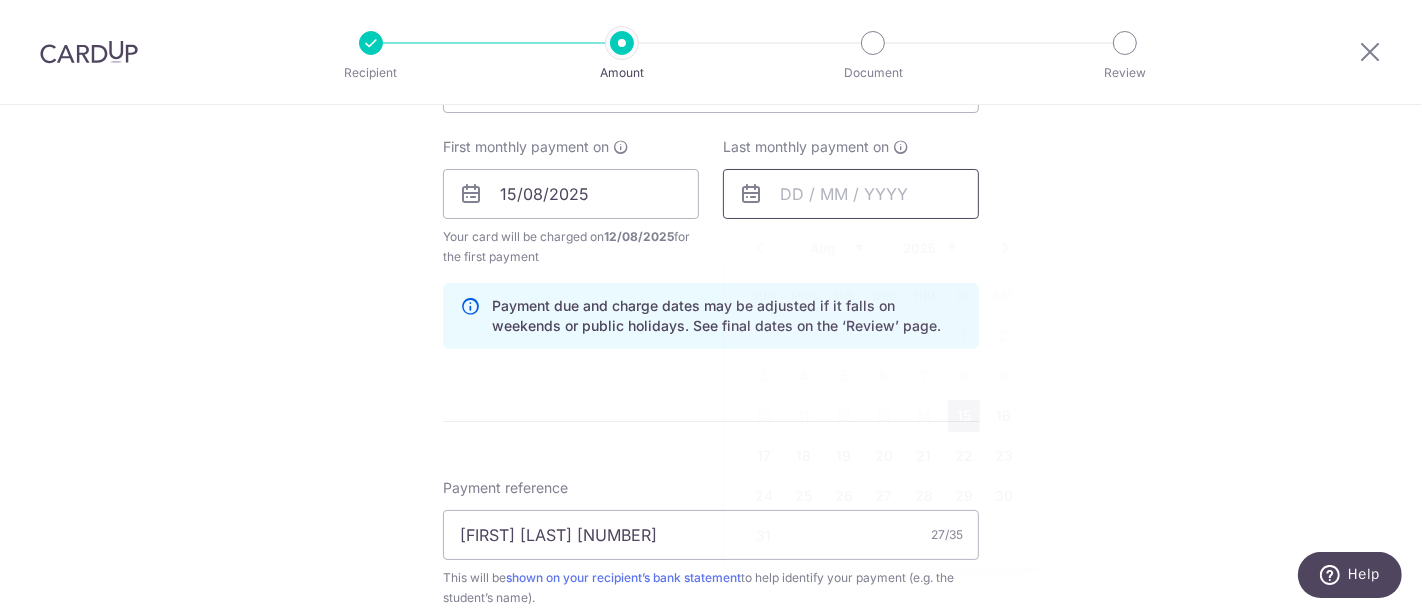 click at bounding box center (851, 194) 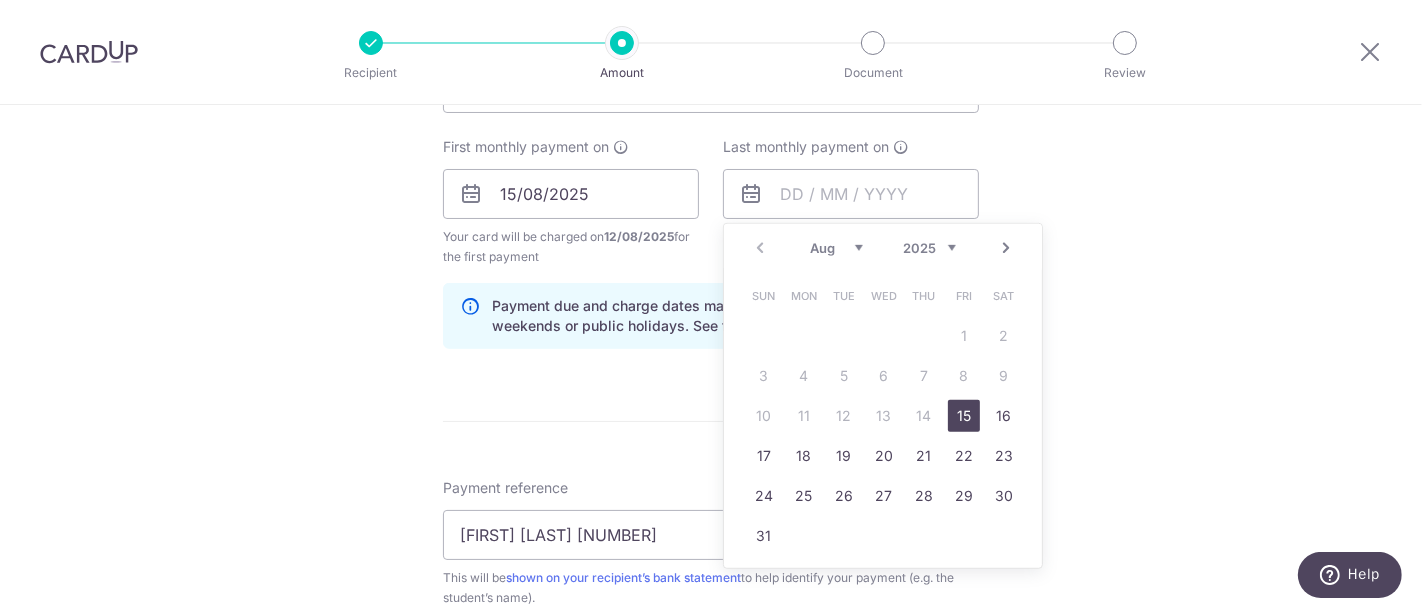 click on "Next" at bounding box center (1006, 248) 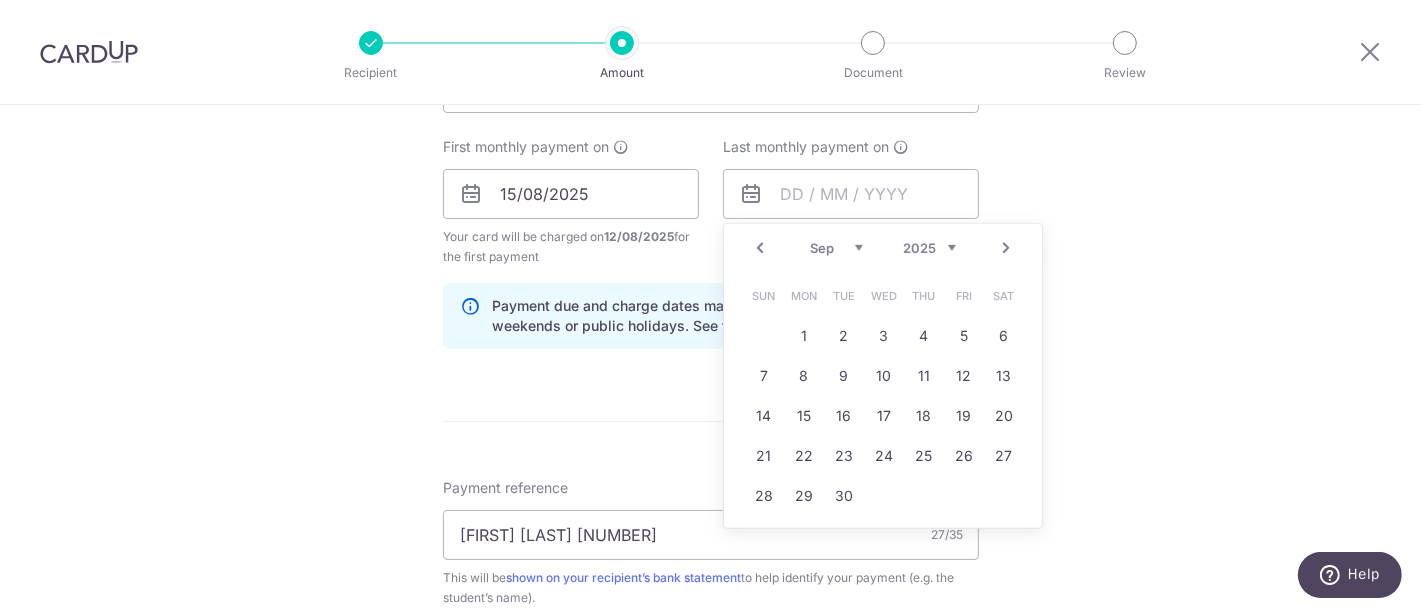 click on "Next" at bounding box center (1006, 248) 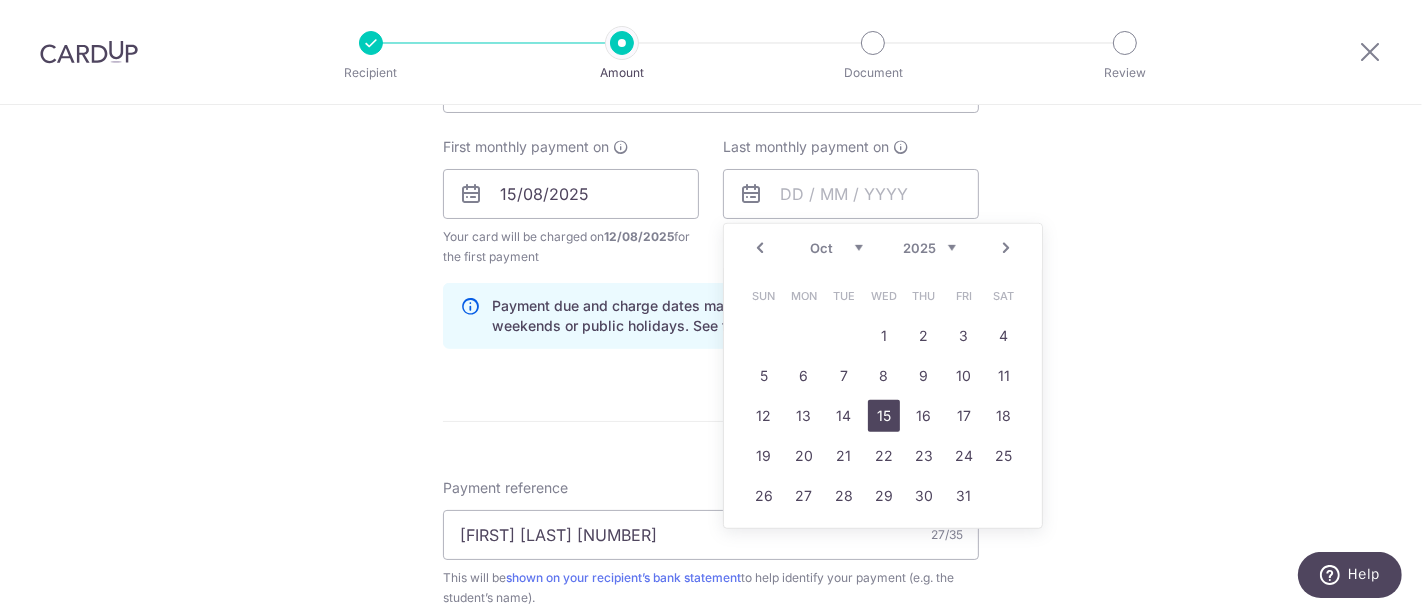 click on "15" at bounding box center (884, 416) 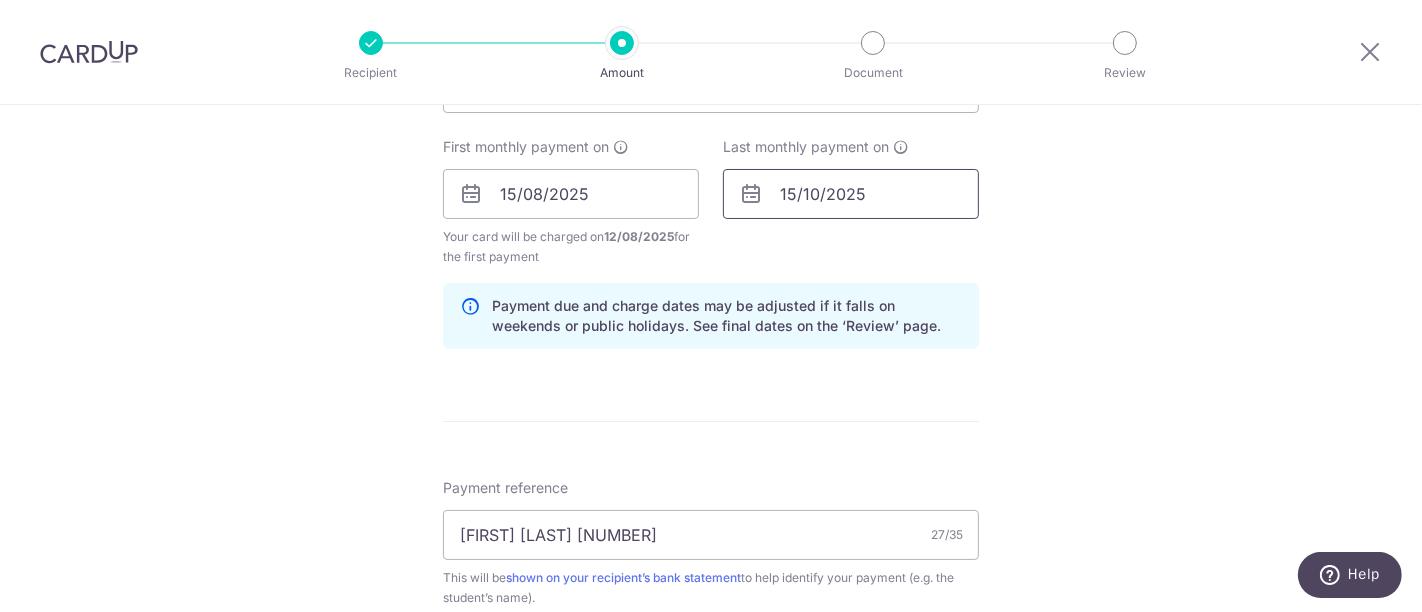 click on "15/10/2025" at bounding box center (851, 194) 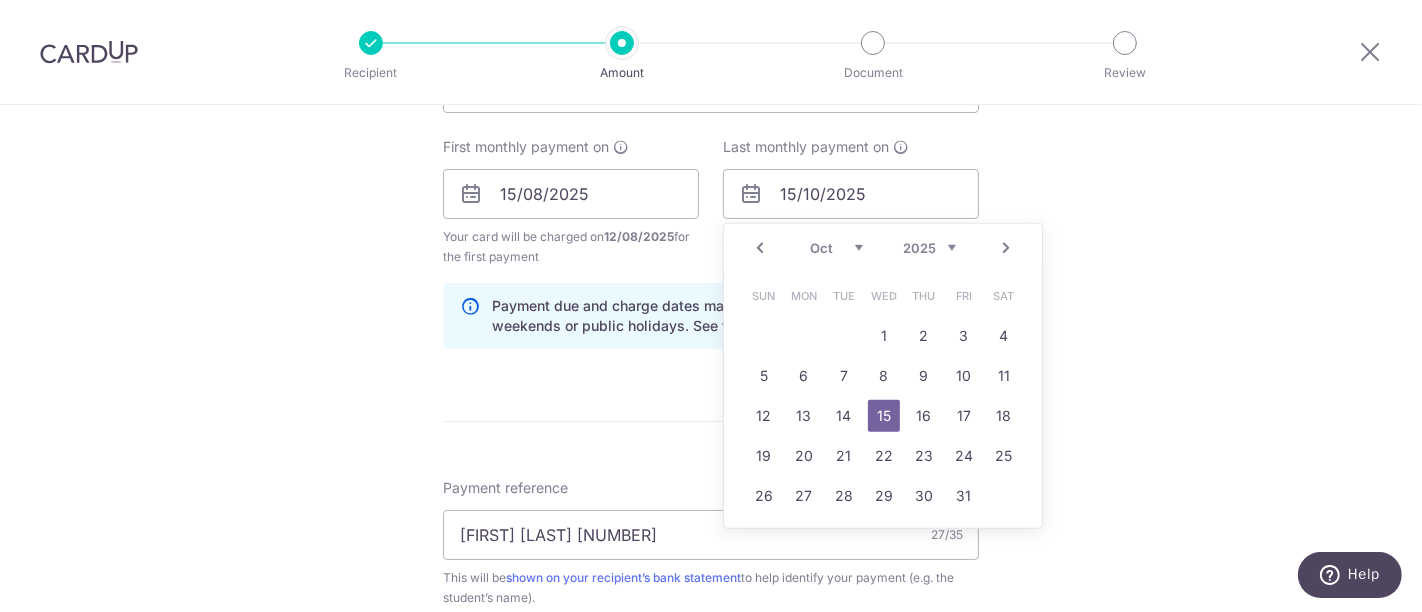 click on "Next" at bounding box center (1006, 248) 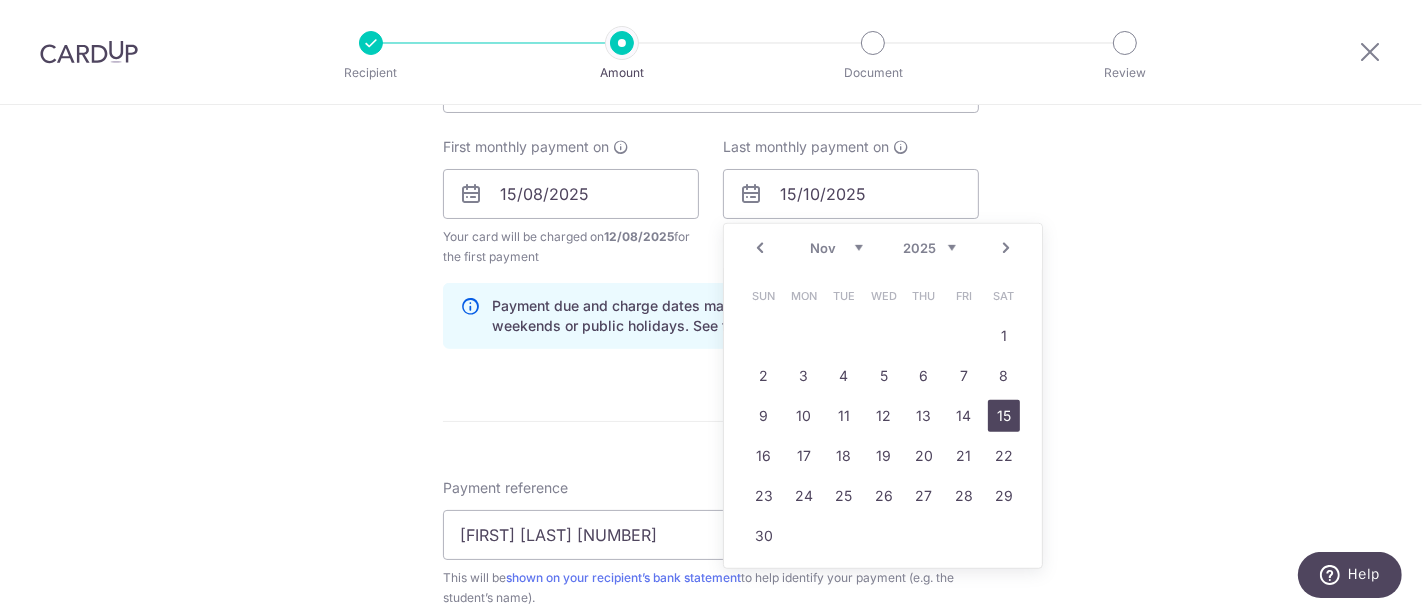 click on "15" at bounding box center [1004, 416] 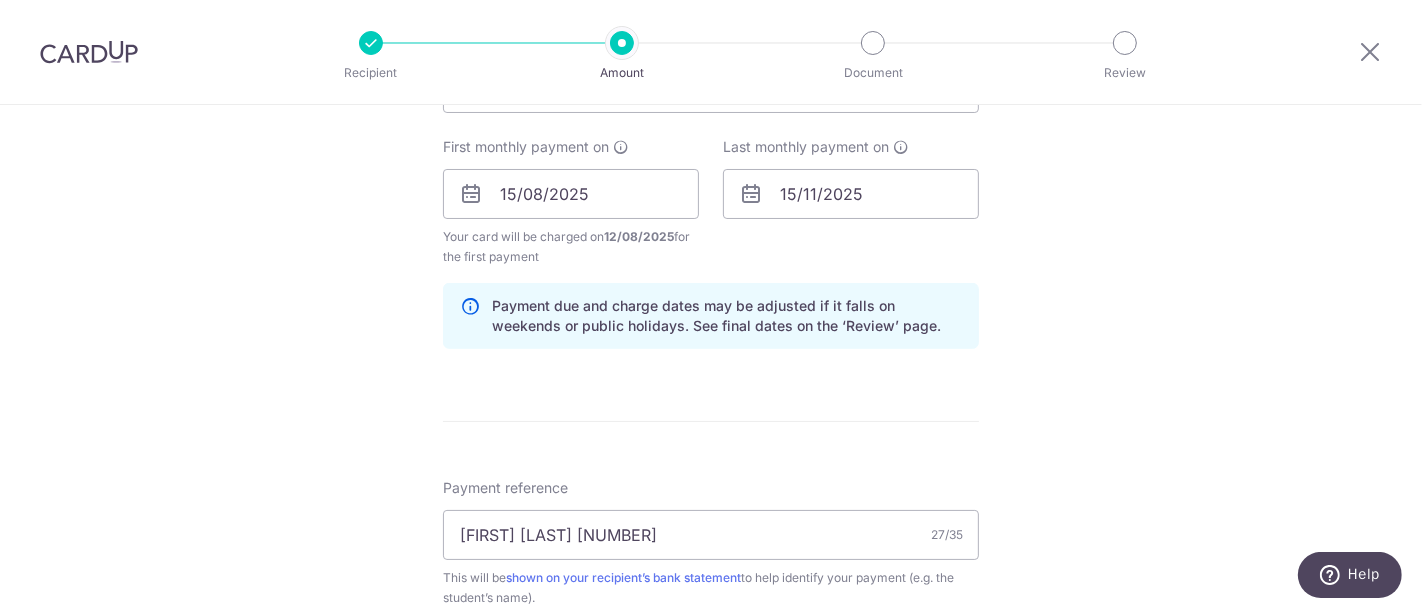 click on "Tell us more about your payment
Enter payment amount
SGD
517.75
517.75
Select Card
**** 2331
Add credit card
Your Cards
**** 3009
**** 2331
Secure 256-bit SSL
Text
New card details
Card
Secure 256-bit SSL" at bounding box center (711, 217) 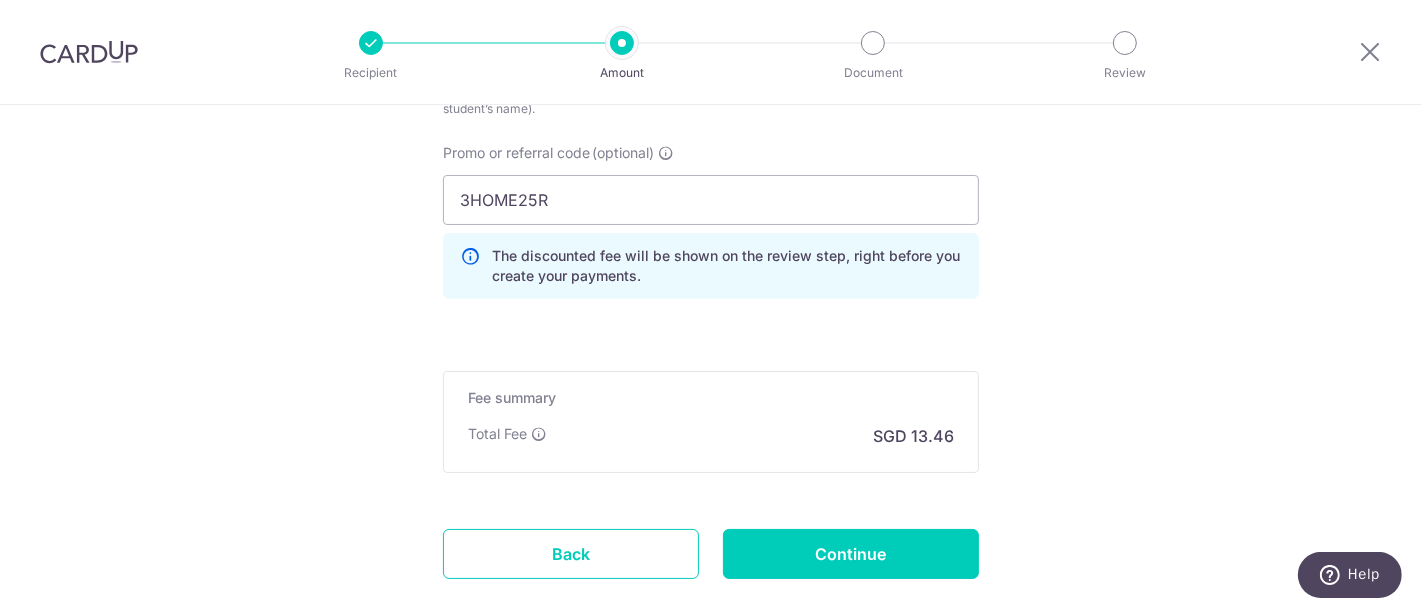 scroll, scrollTop: 1488, scrollLeft: 0, axis: vertical 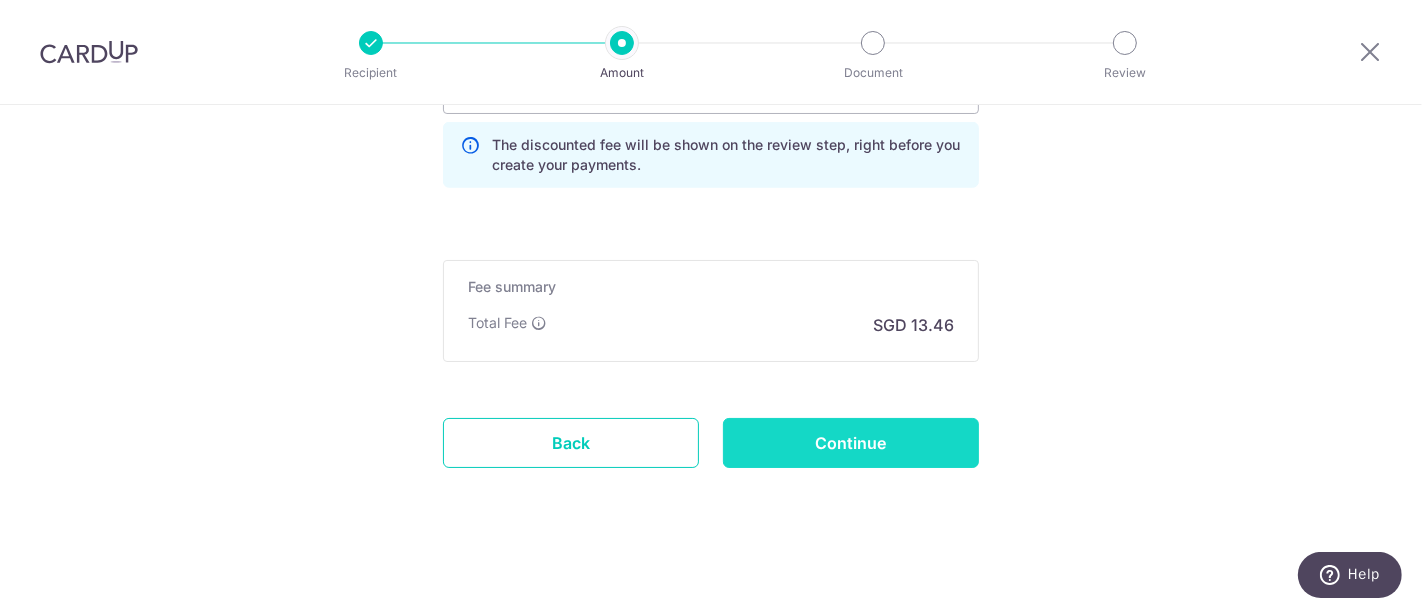 click on "Continue" at bounding box center [851, 443] 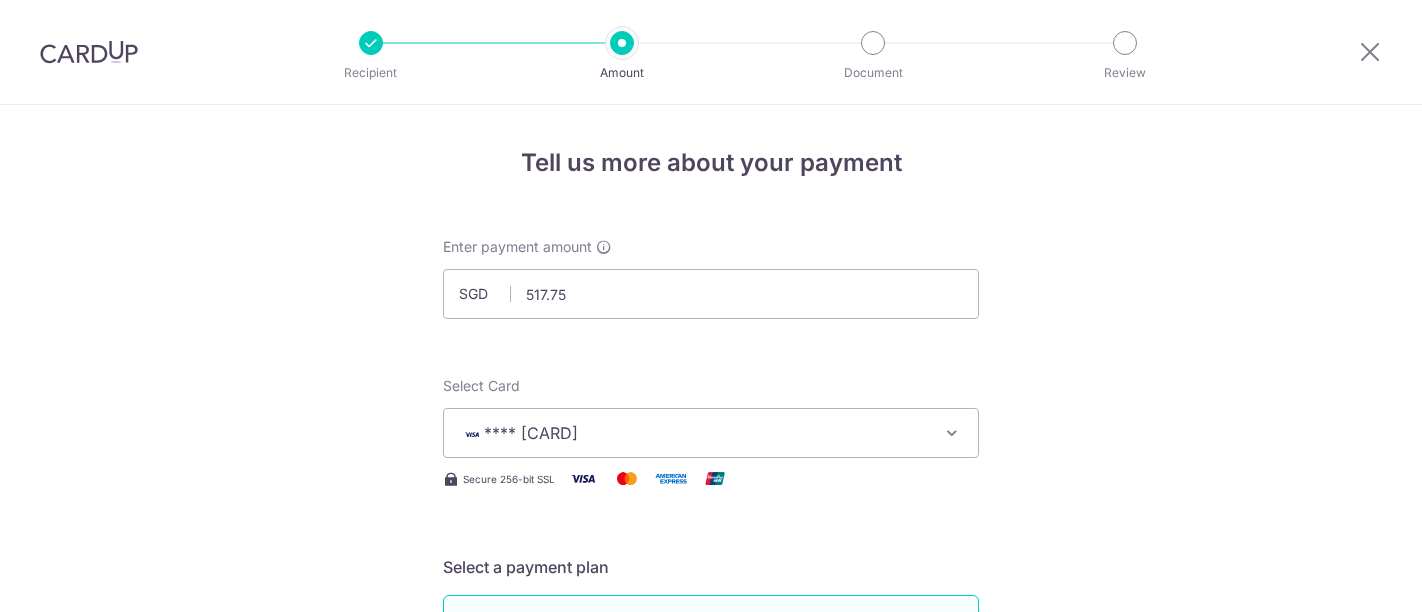 scroll, scrollTop: 0, scrollLeft: 0, axis: both 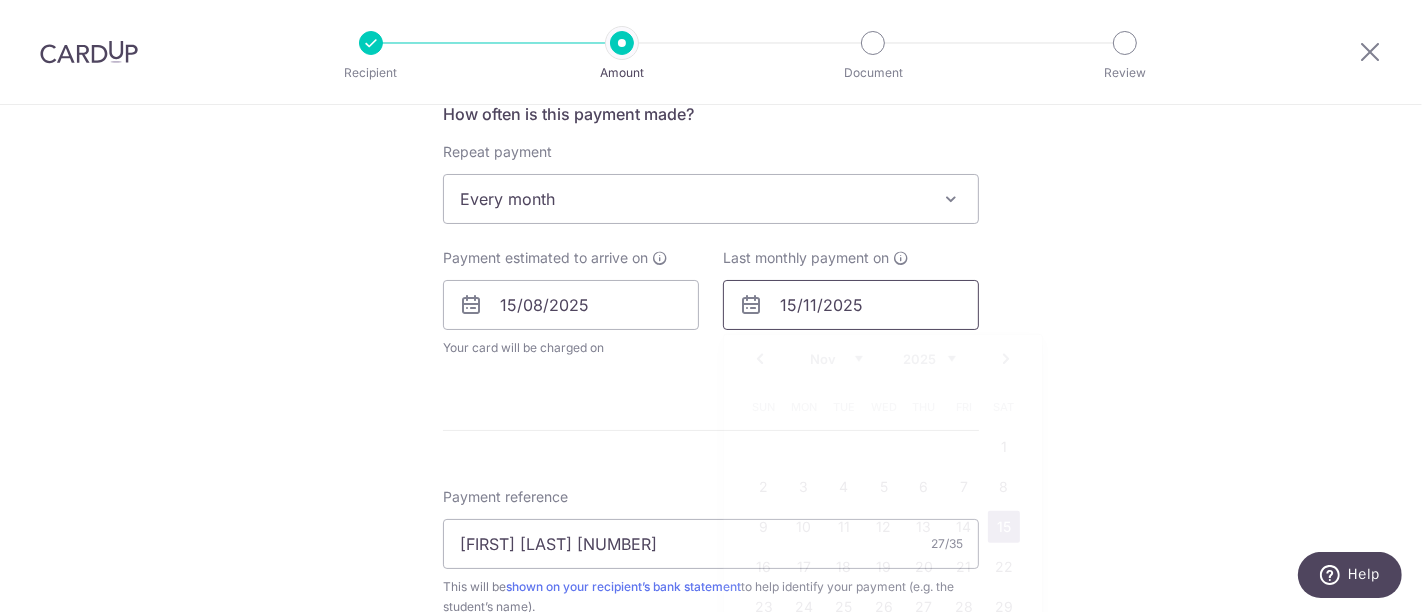 click on "15/11/2025" at bounding box center [851, 305] 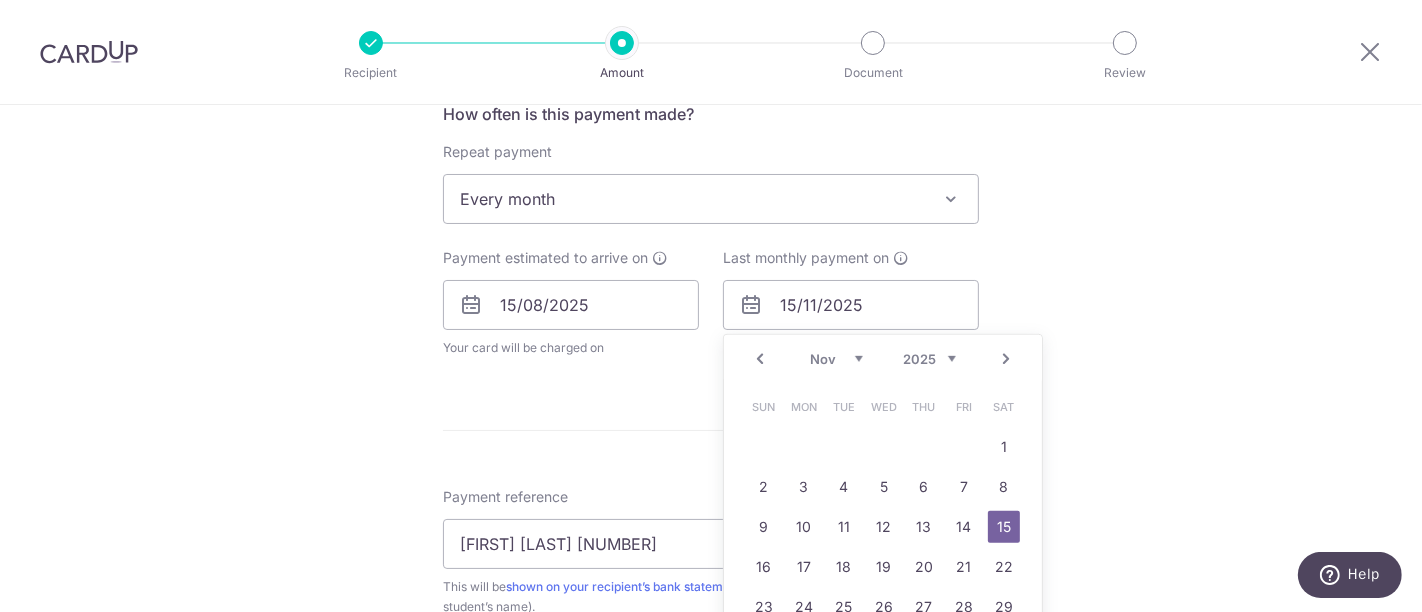 click on "Prev" at bounding box center (760, 359) 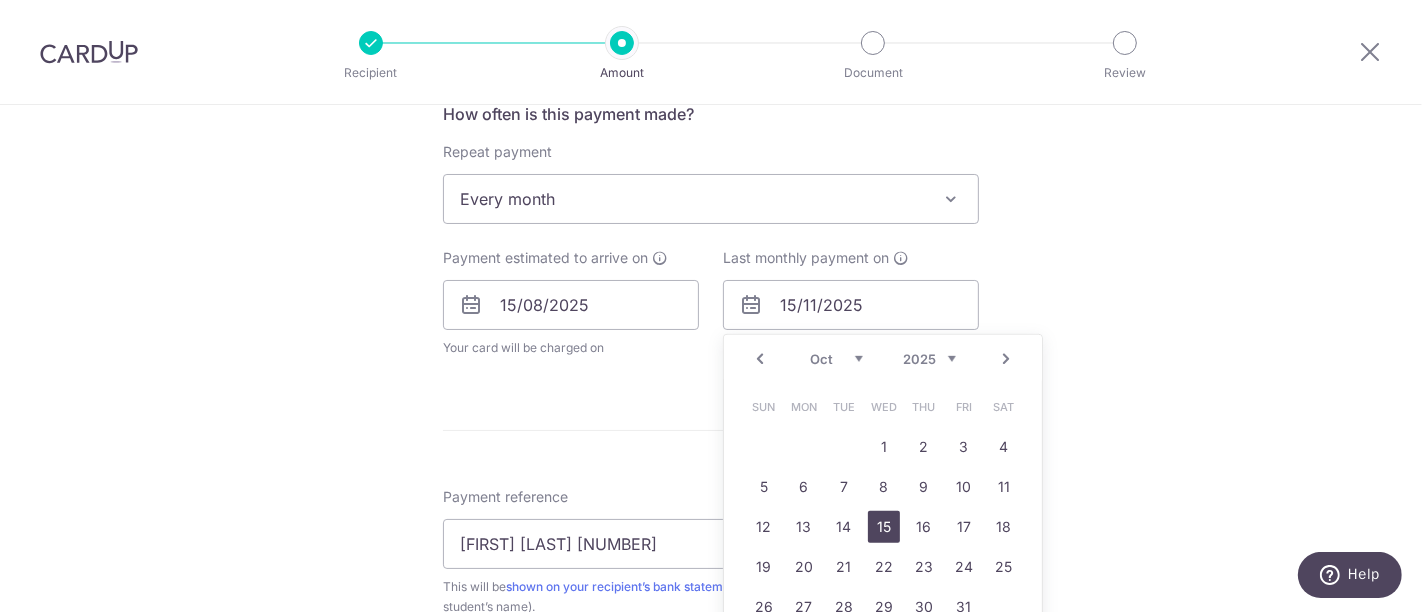 click on "15" at bounding box center (884, 527) 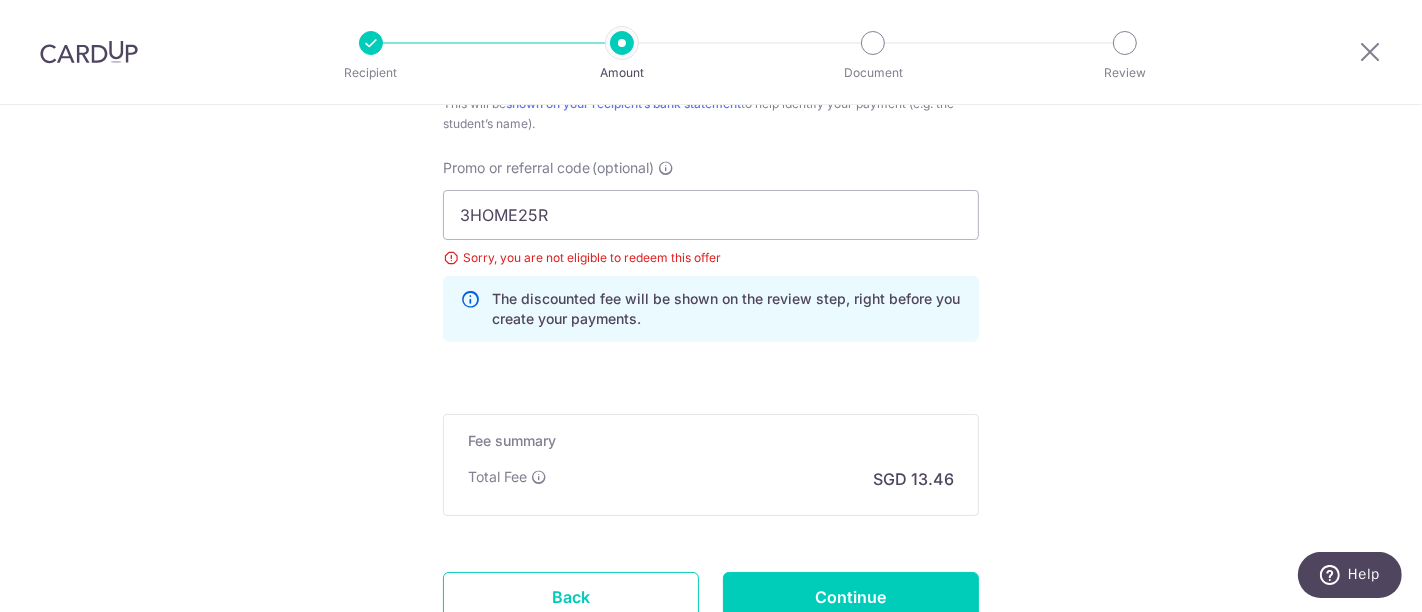 scroll, scrollTop: 1444, scrollLeft: 0, axis: vertical 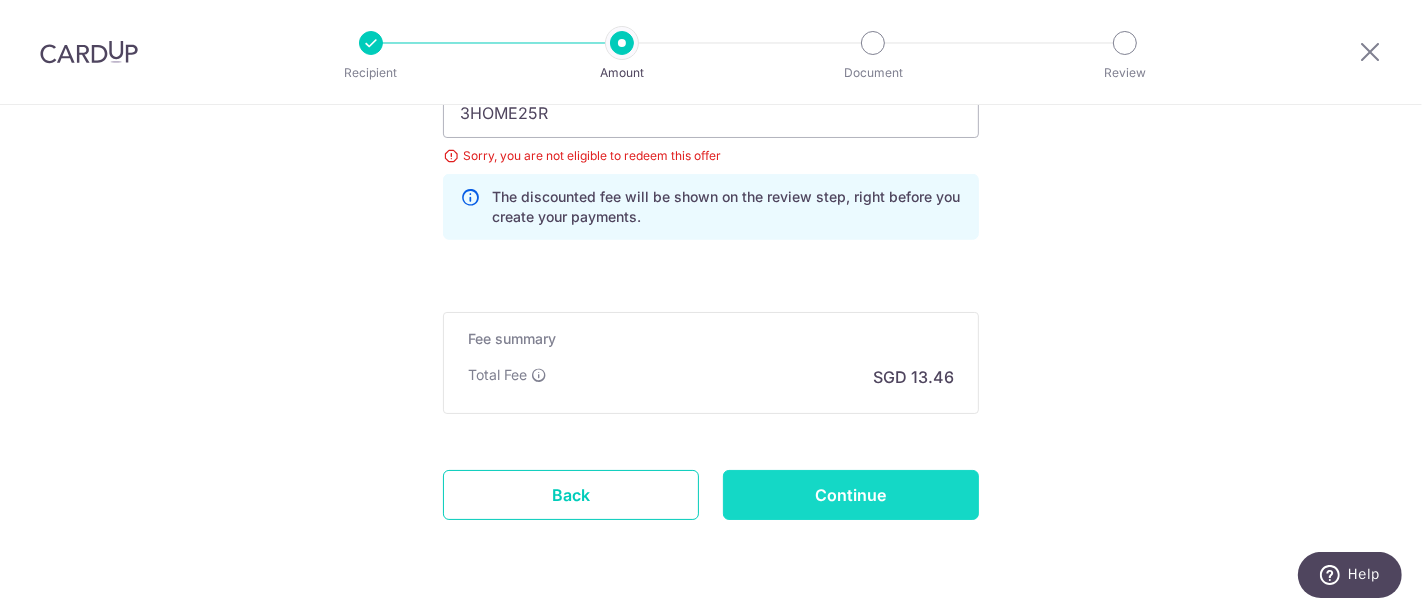 click on "Continue" at bounding box center [851, 495] 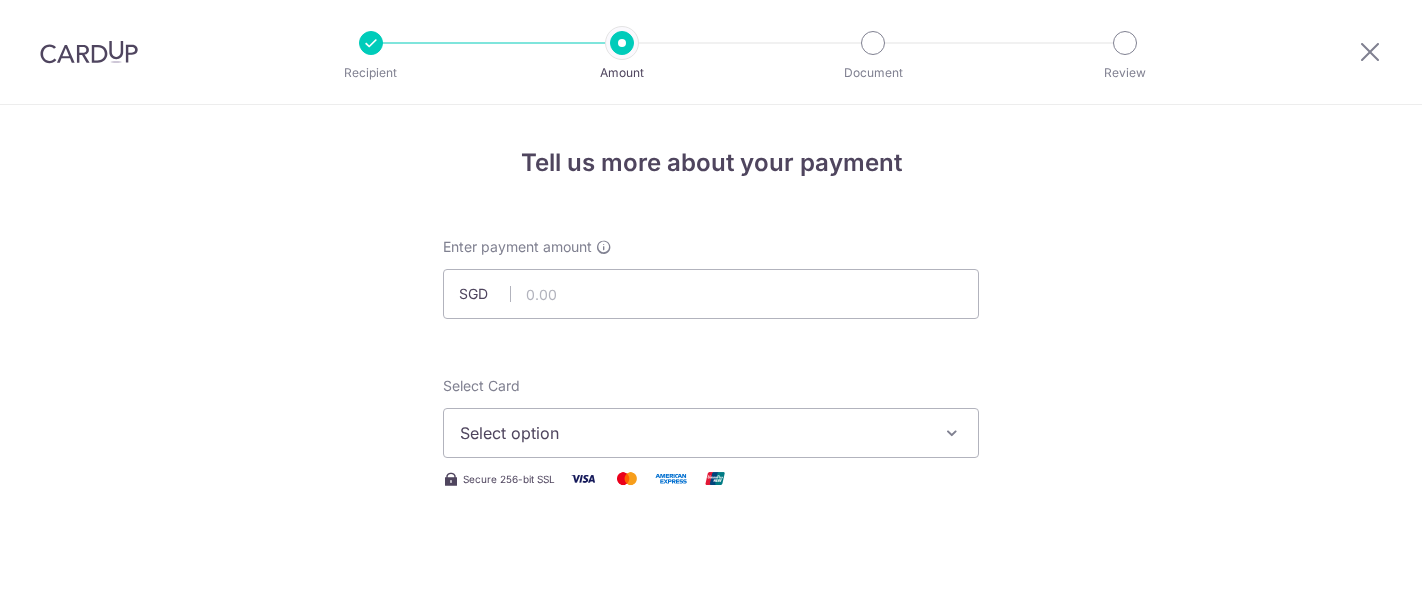 scroll, scrollTop: 0, scrollLeft: 0, axis: both 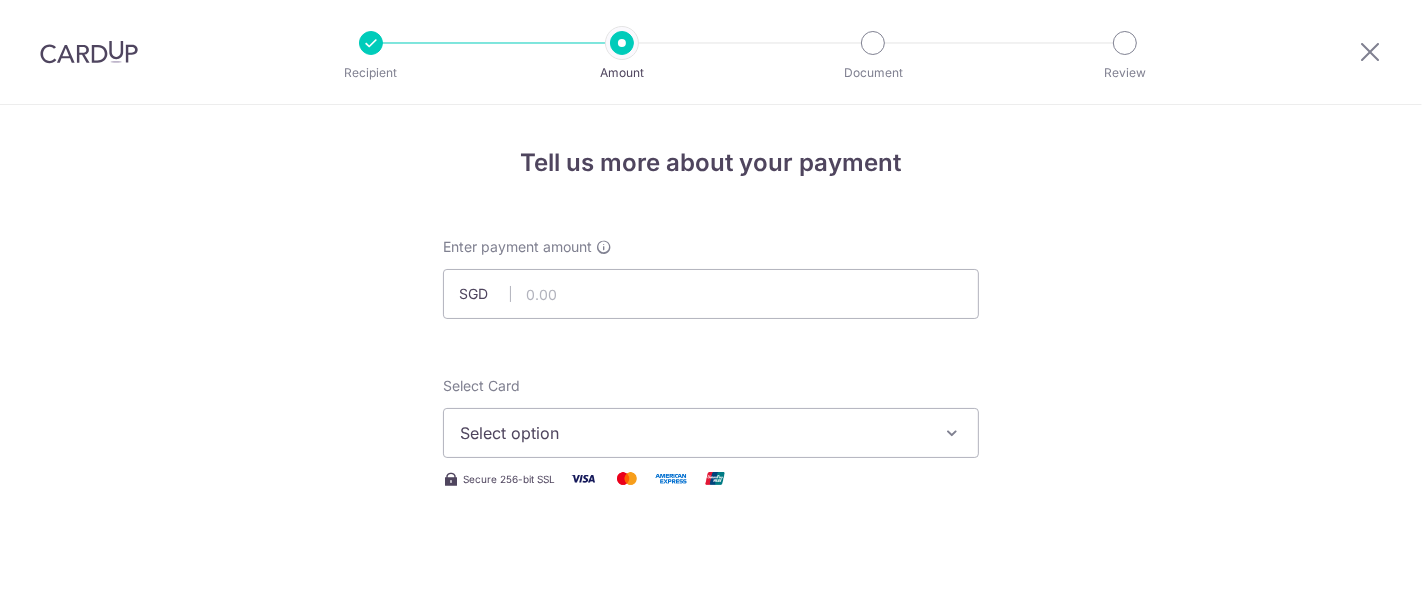 type on "517.75" 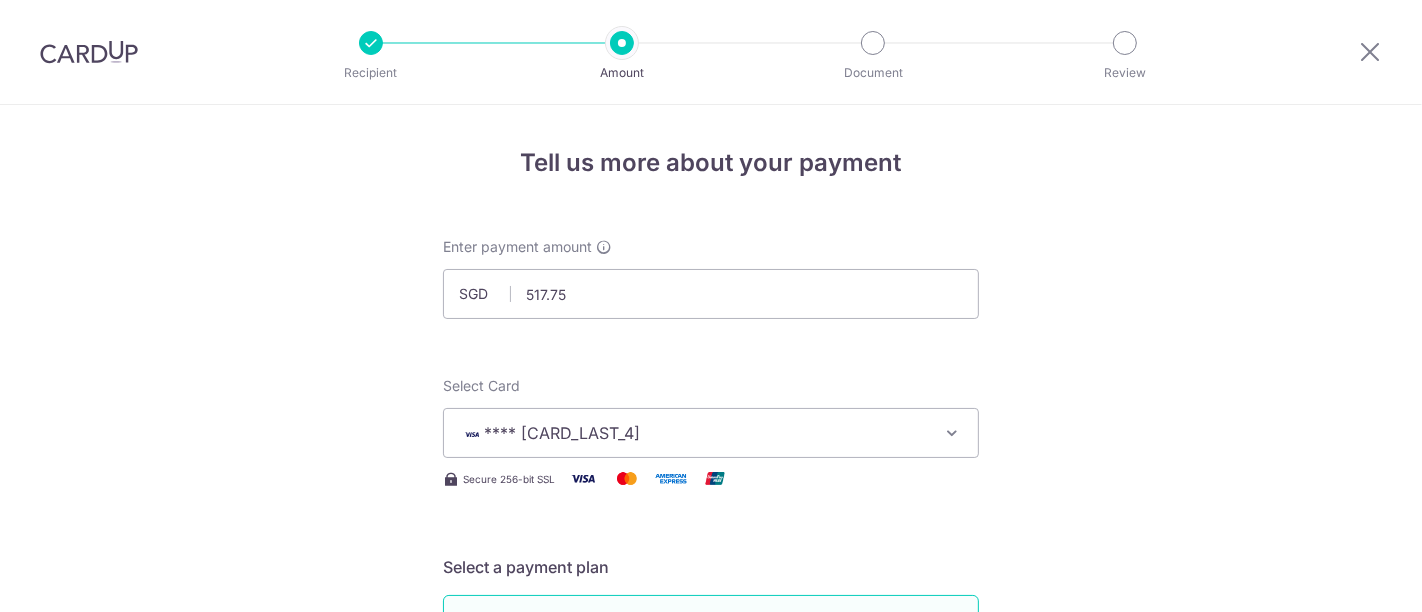 scroll, scrollTop: 1400, scrollLeft: 0, axis: vertical 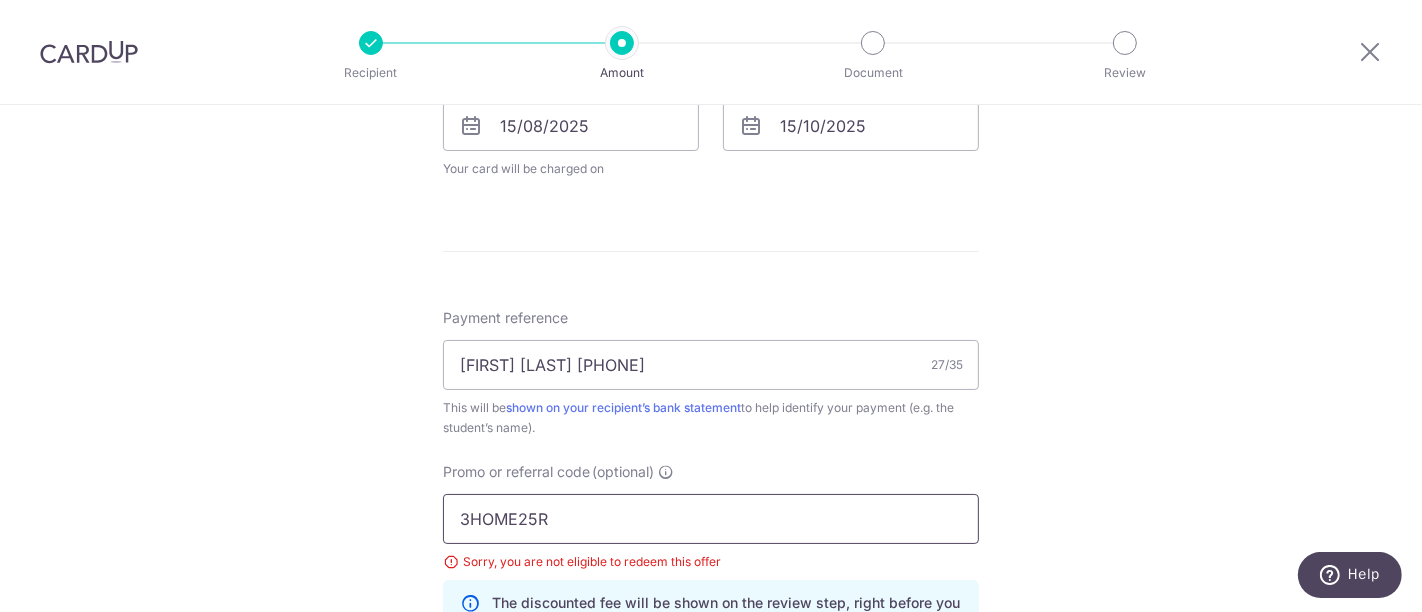 drag, startPoint x: 543, startPoint y: 521, endPoint x: 425, endPoint y: 515, distance: 118.15244 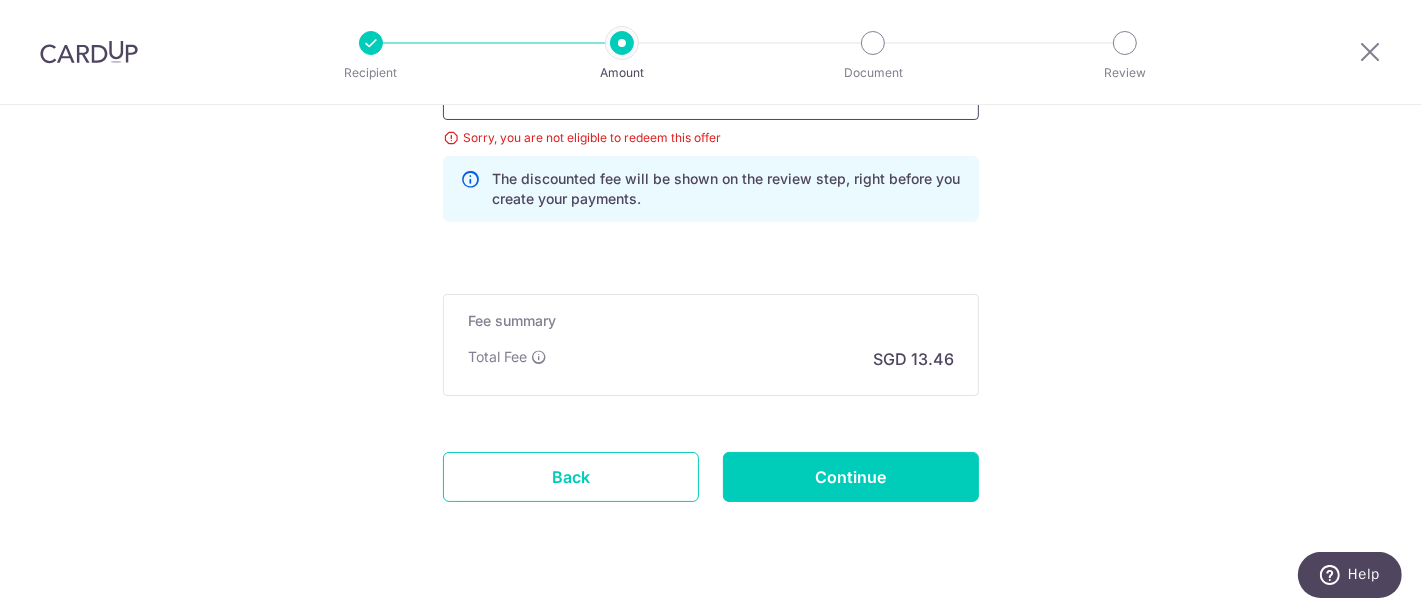 scroll, scrollTop: 1400, scrollLeft: 0, axis: vertical 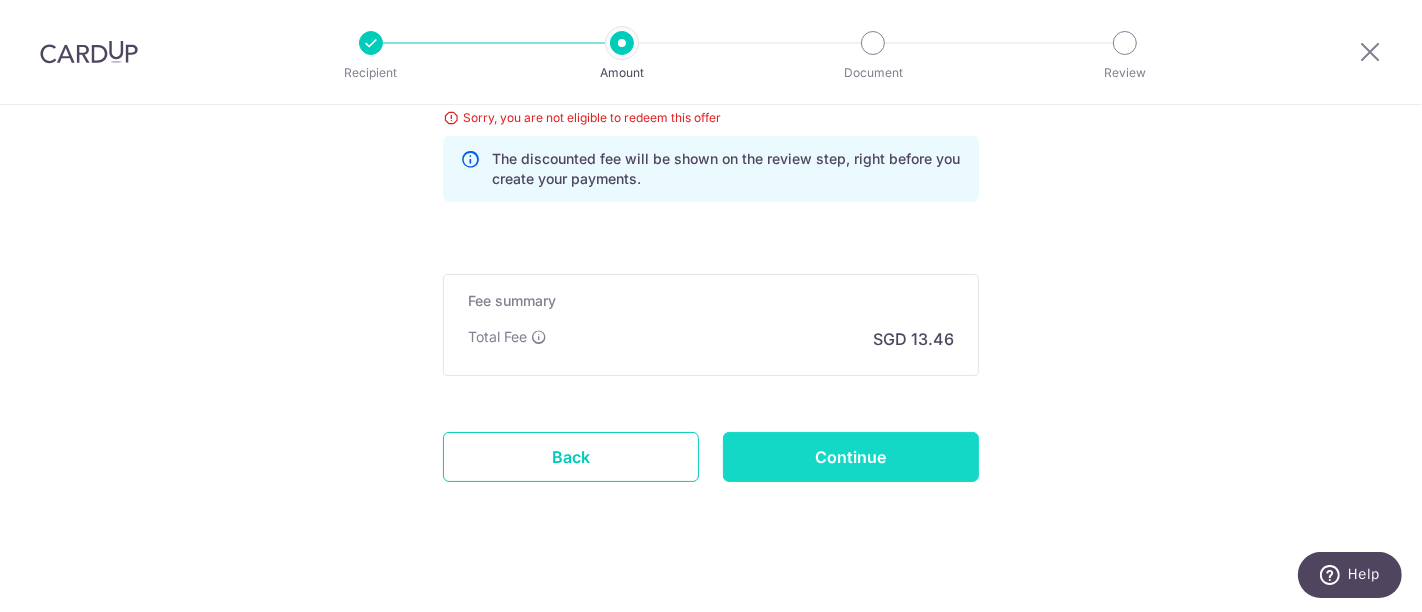 type on "REC185" 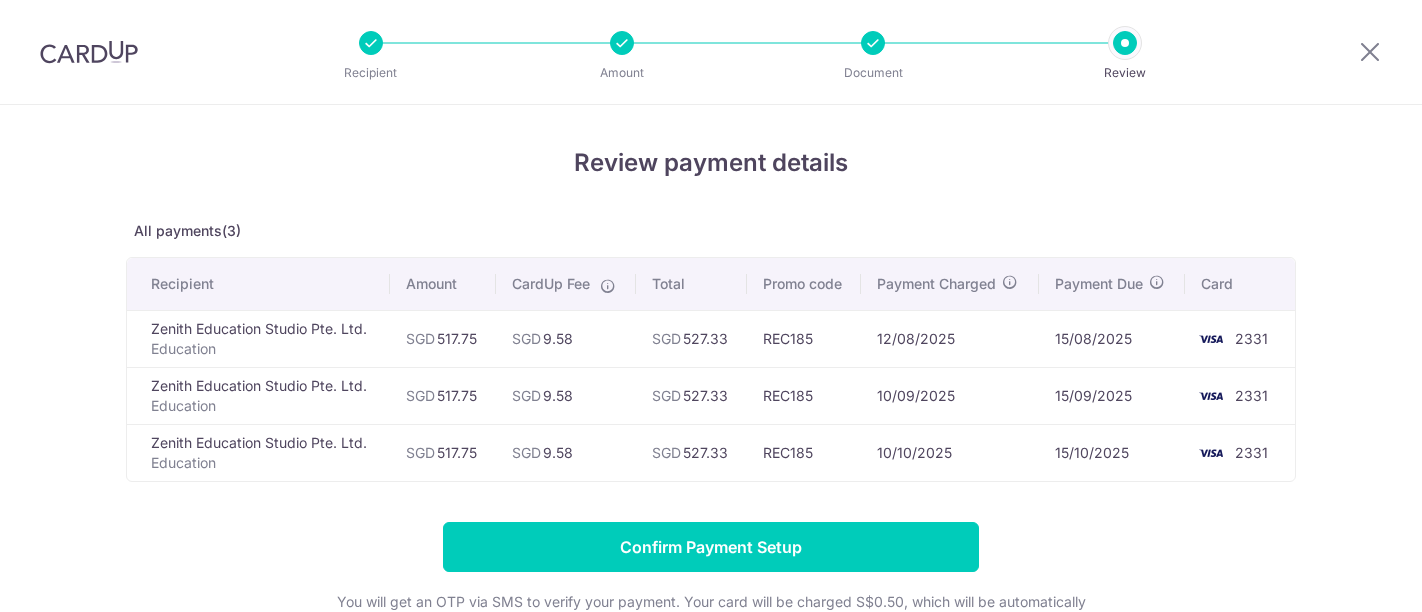 scroll, scrollTop: 0, scrollLeft: 0, axis: both 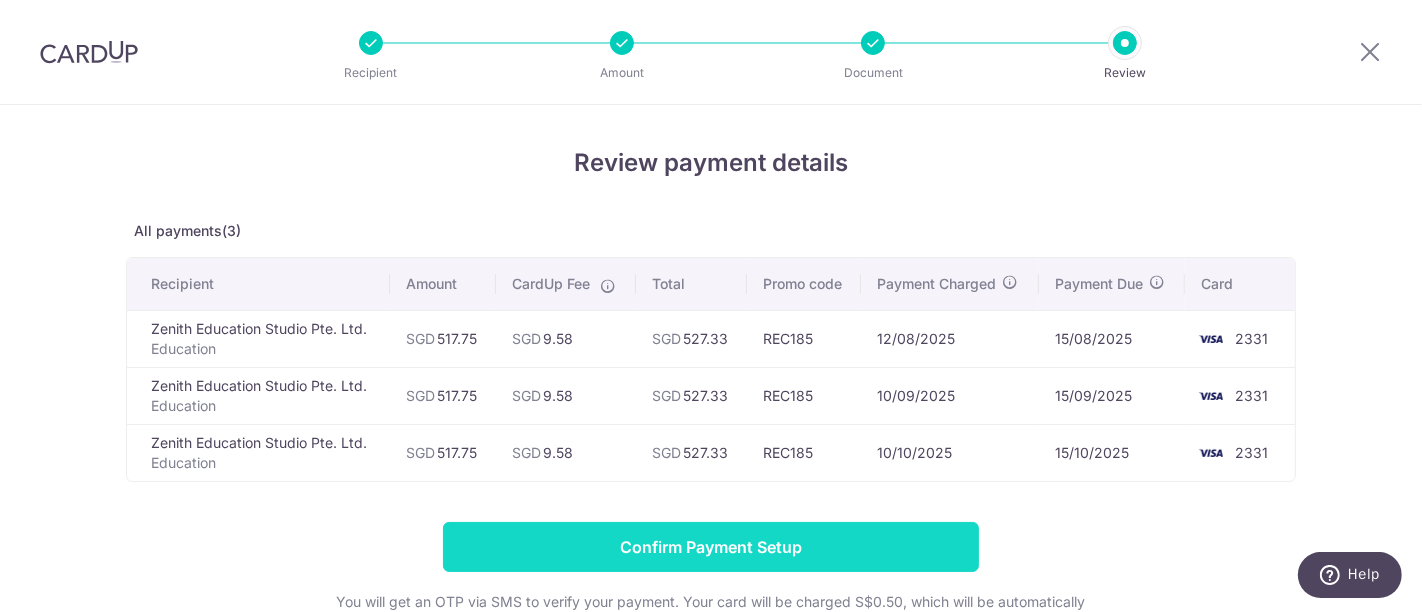click on "Confirm Payment Setup" at bounding box center [711, 547] 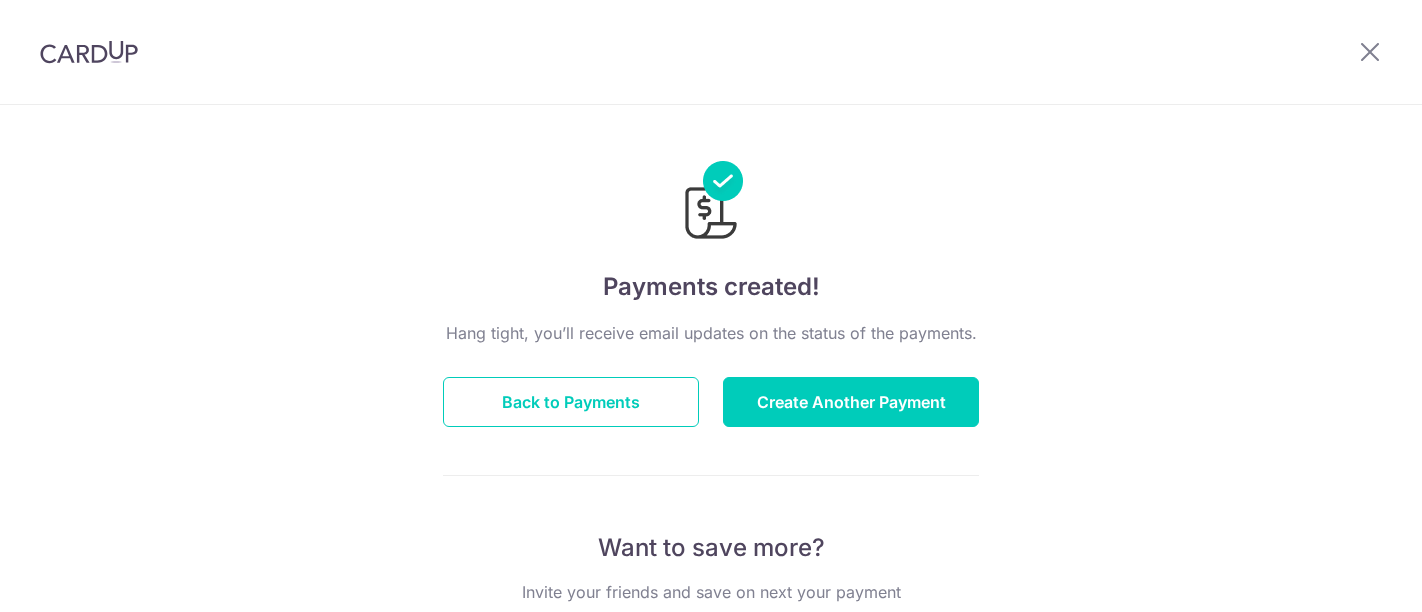 scroll, scrollTop: 0, scrollLeft: 0, axis: both 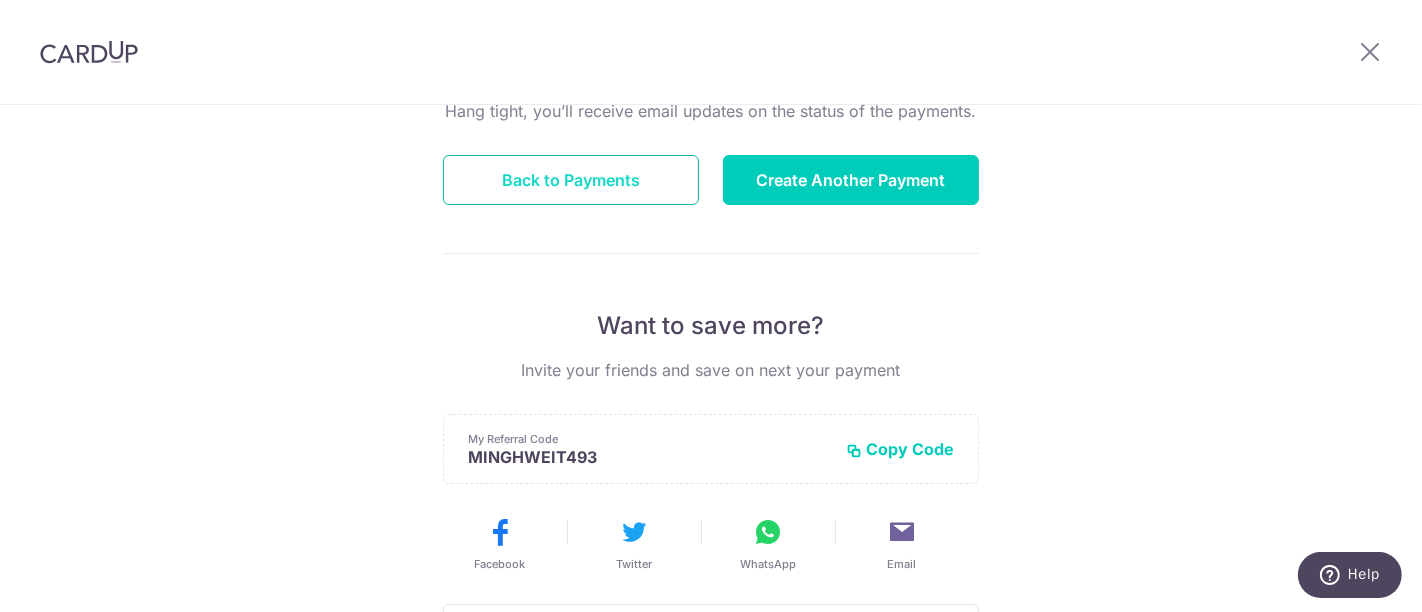 click on "Back to Payments" at bounding box center [571, 180] 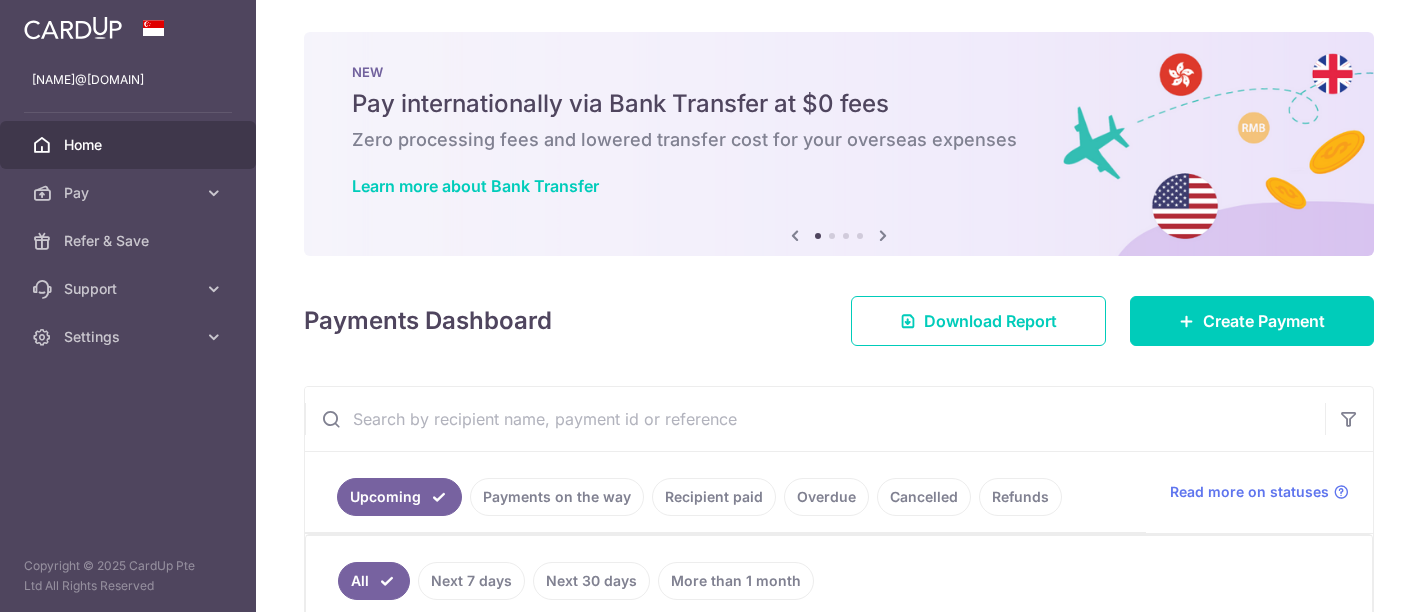 scroll, scrollTop: 0, scrollLeft: 0, axis: both 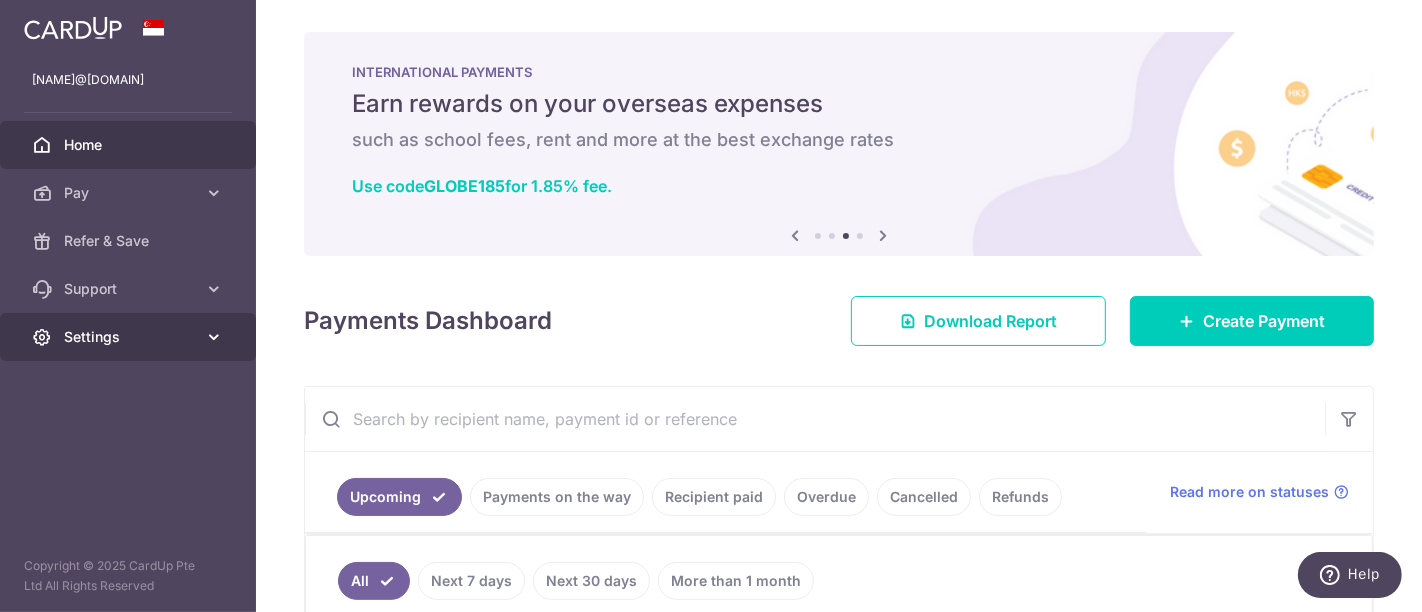 click on "Settings" at bounding box center (128, 337) 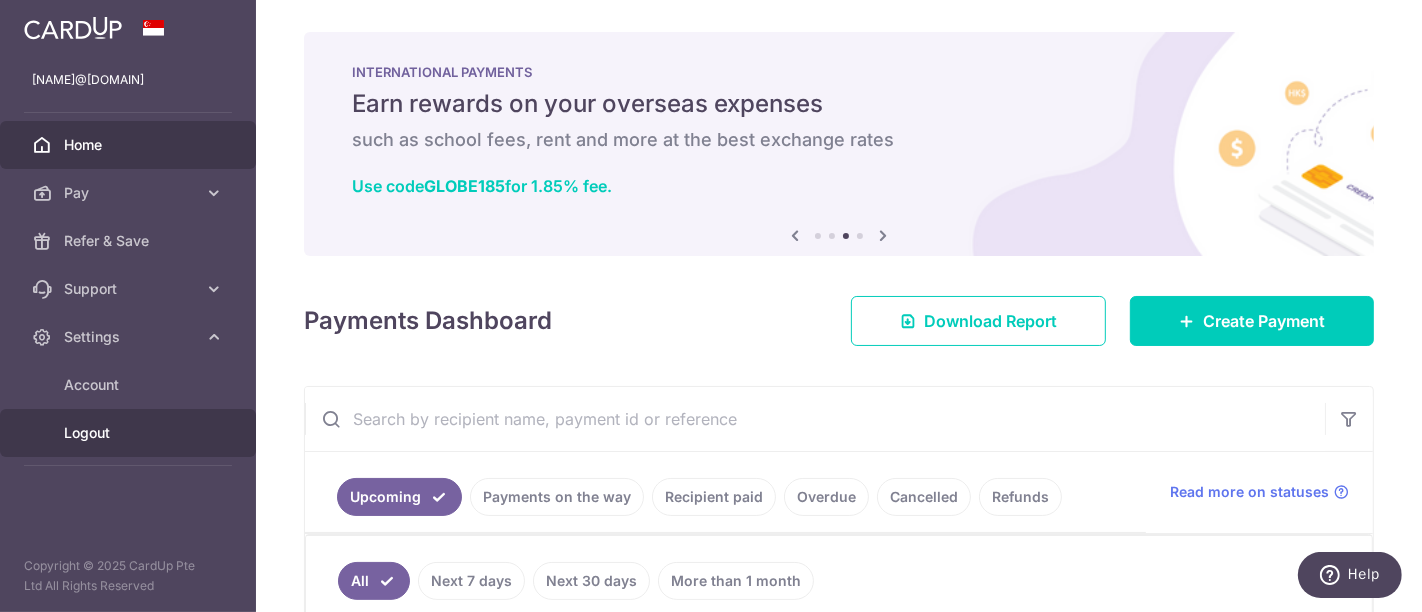 click on "Logout" at bounding box center (130, 433) 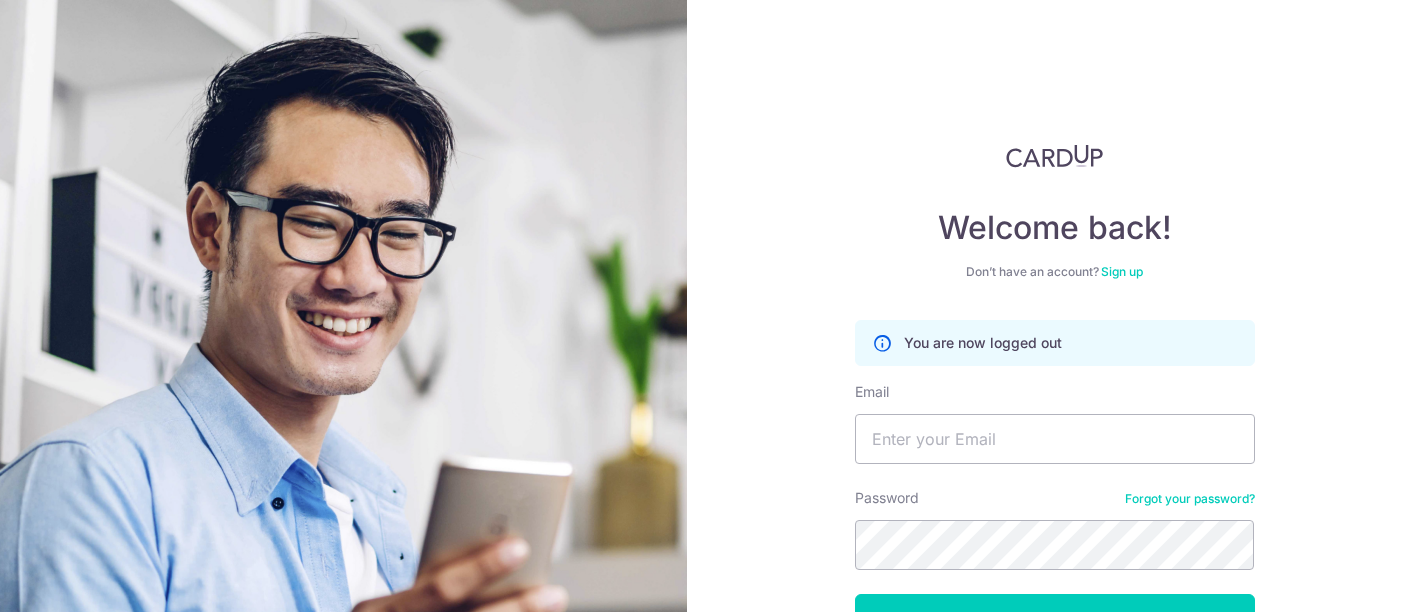 scroll, scrollTop: 0, scrollLeft: 0, axis: both 